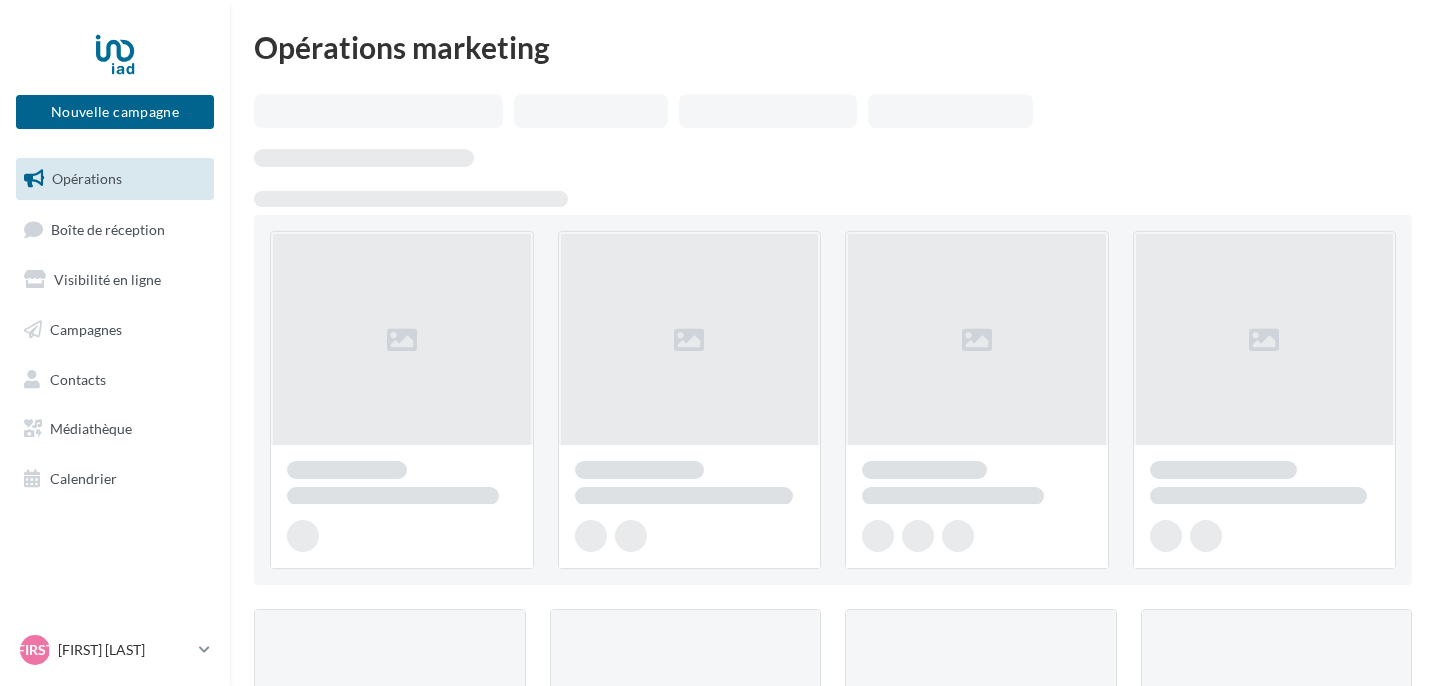 scroll, scrollTop: 0, scrollLeft: 0, axis: both 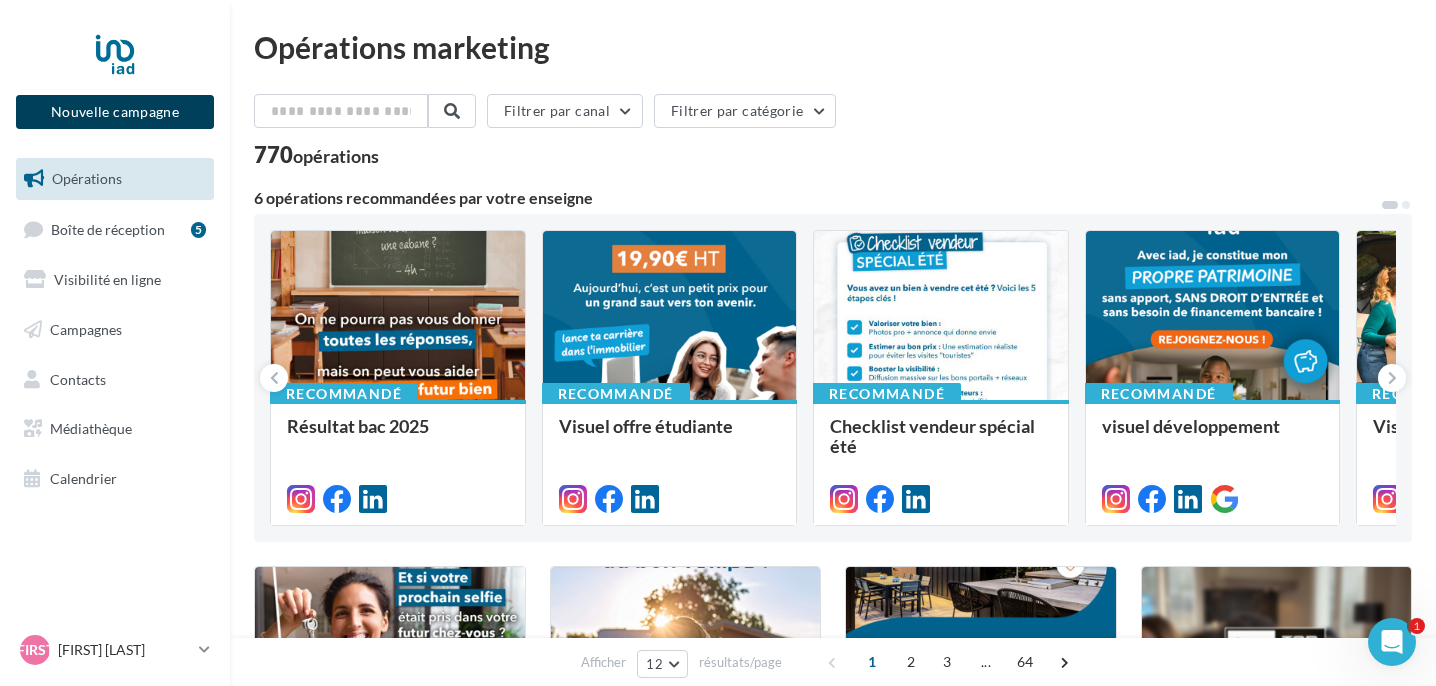 click on "Nouvelle campagne" at bounding box center [115, 112] 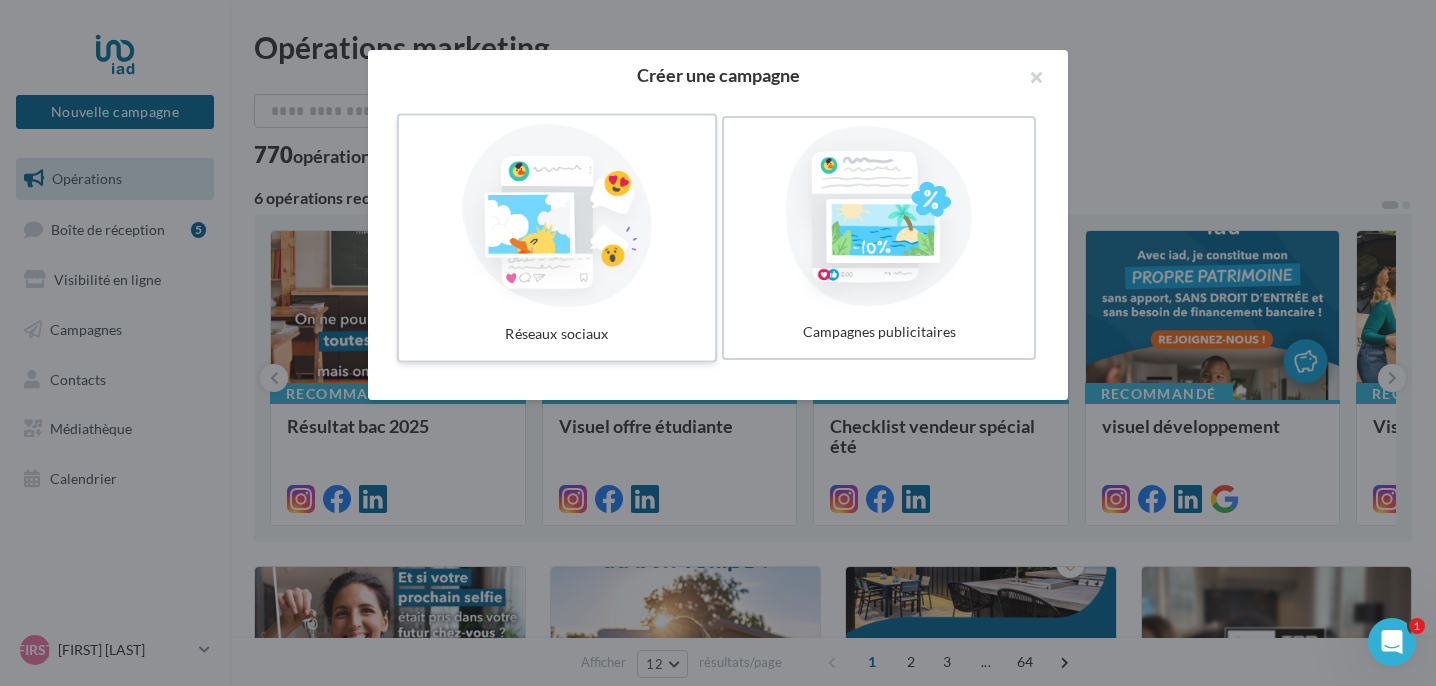 click at bounding box center (557, 216) 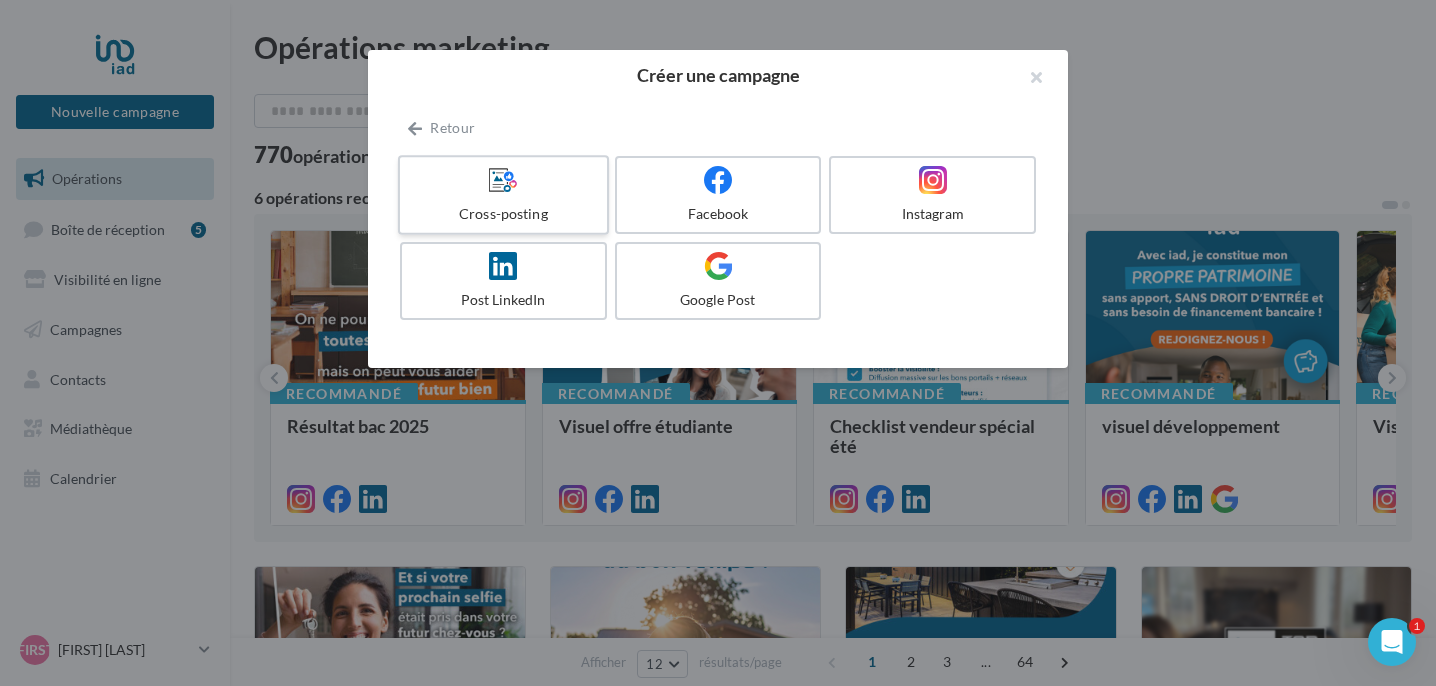 click on "Cross-posting" at bounding box center (503, 195) 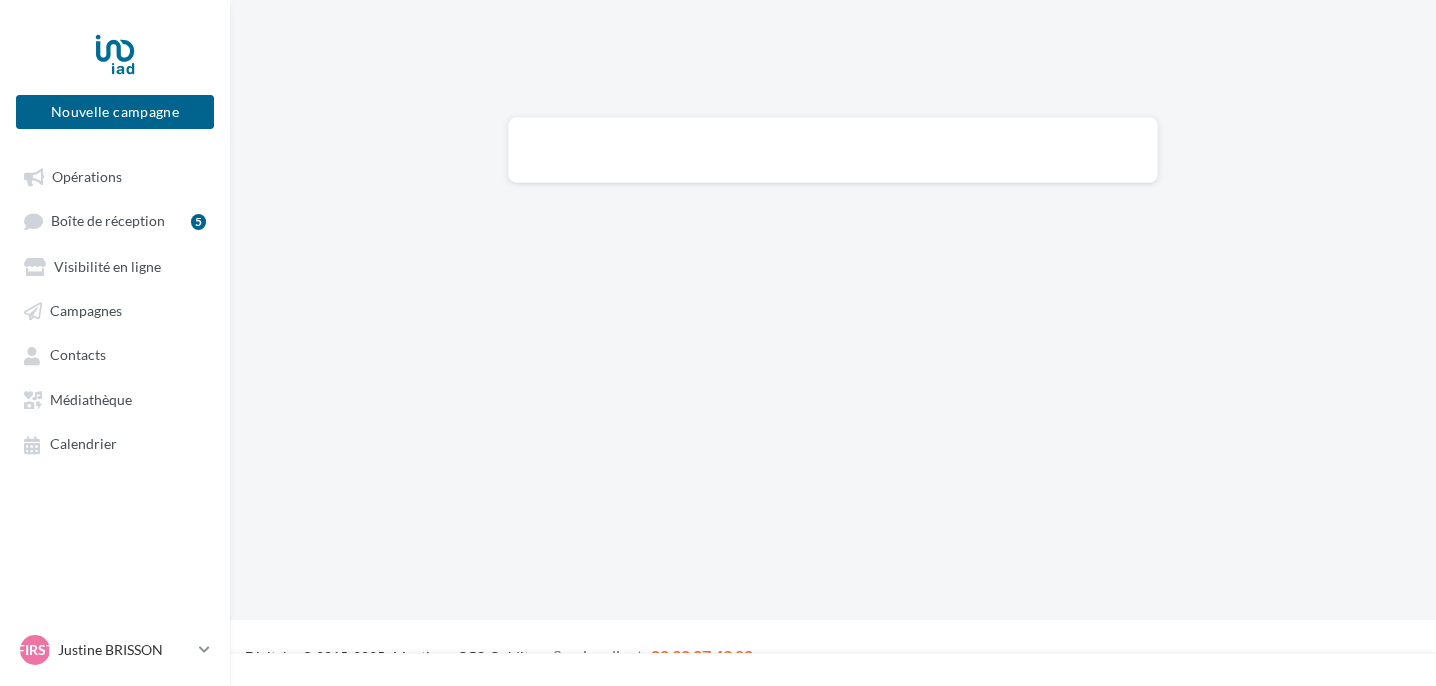 scroll, scrollTop: 0, scrollLeft: 0, axis: both 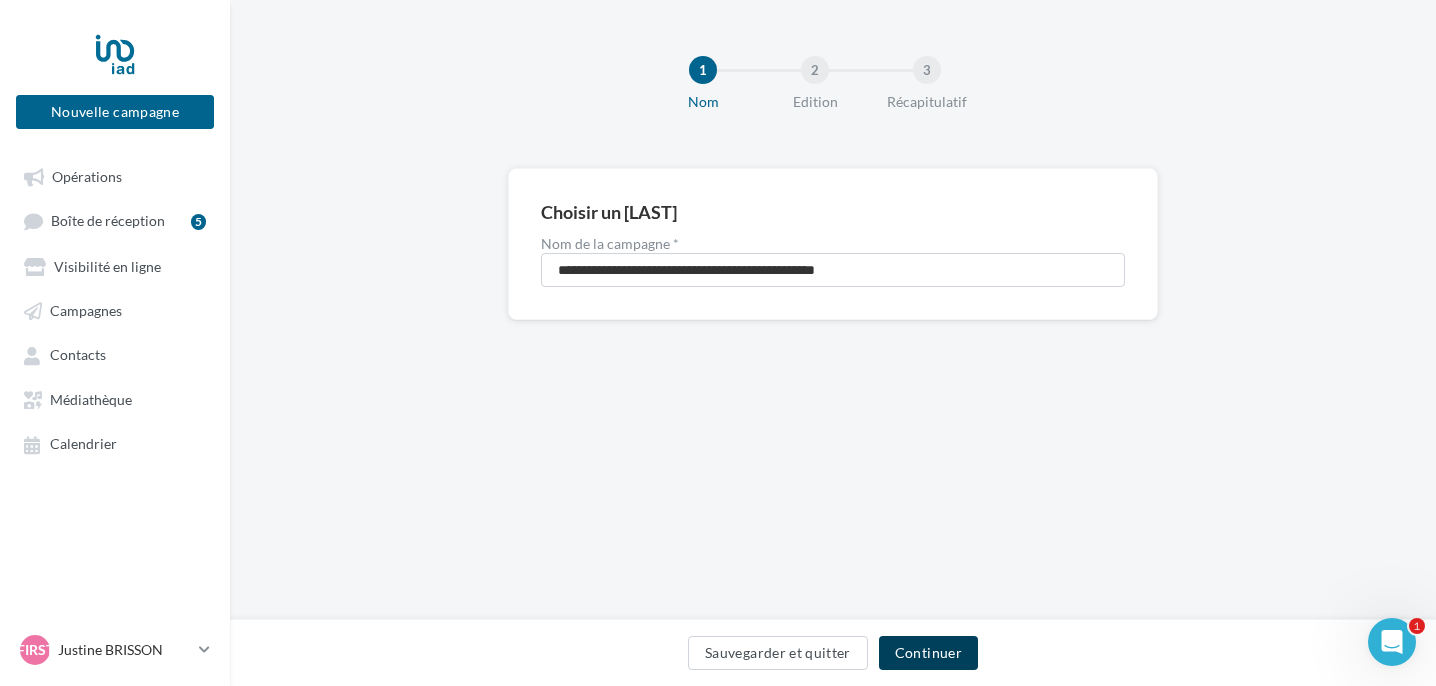 click on "Continuer" at bounding box center (928, 653) 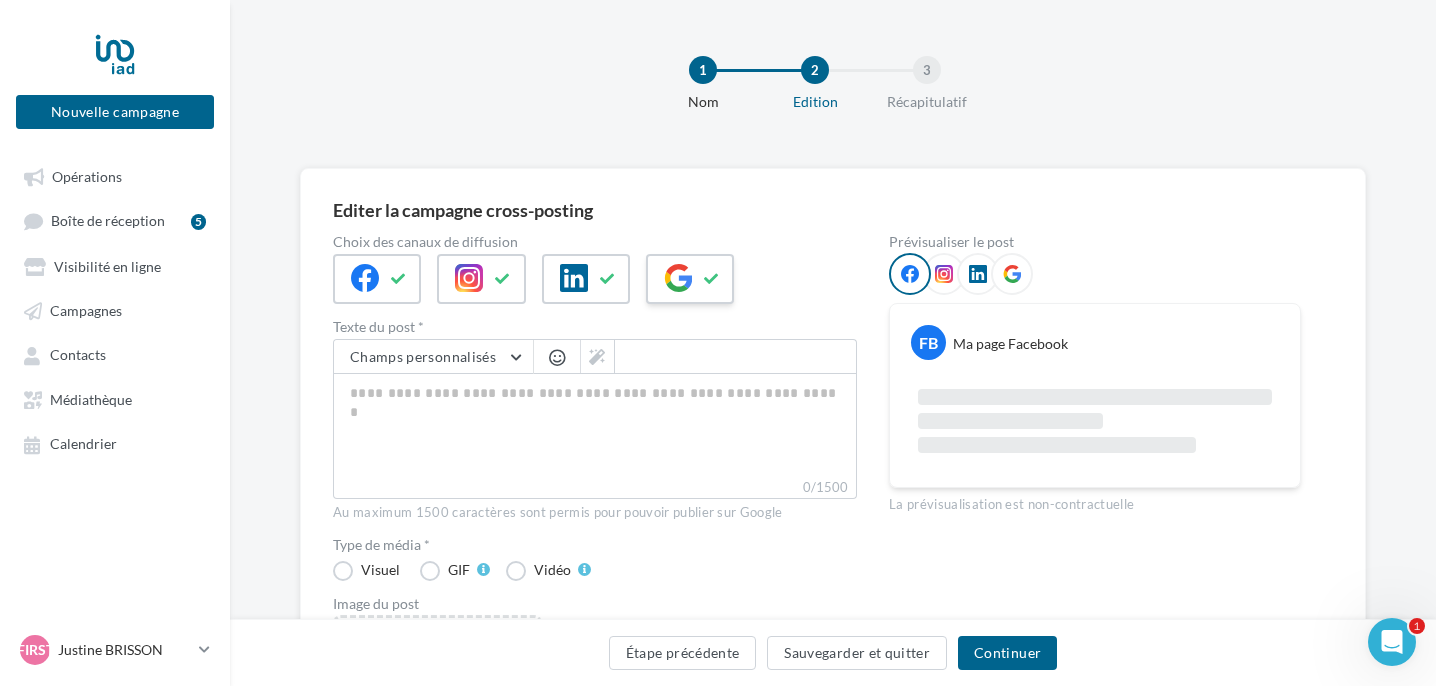 click at bounding box center (399, 279) 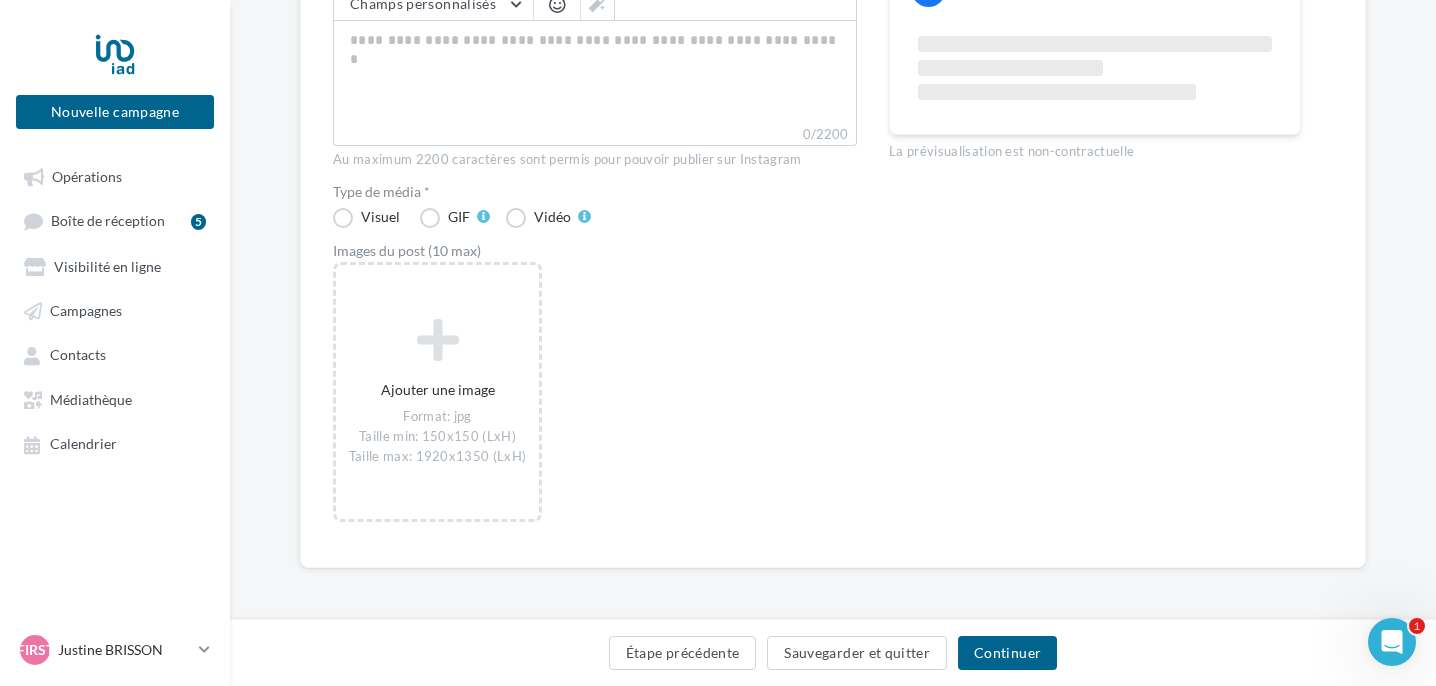 scroll, scrollTop: 352, scrollLeft: 0, axis: vertical 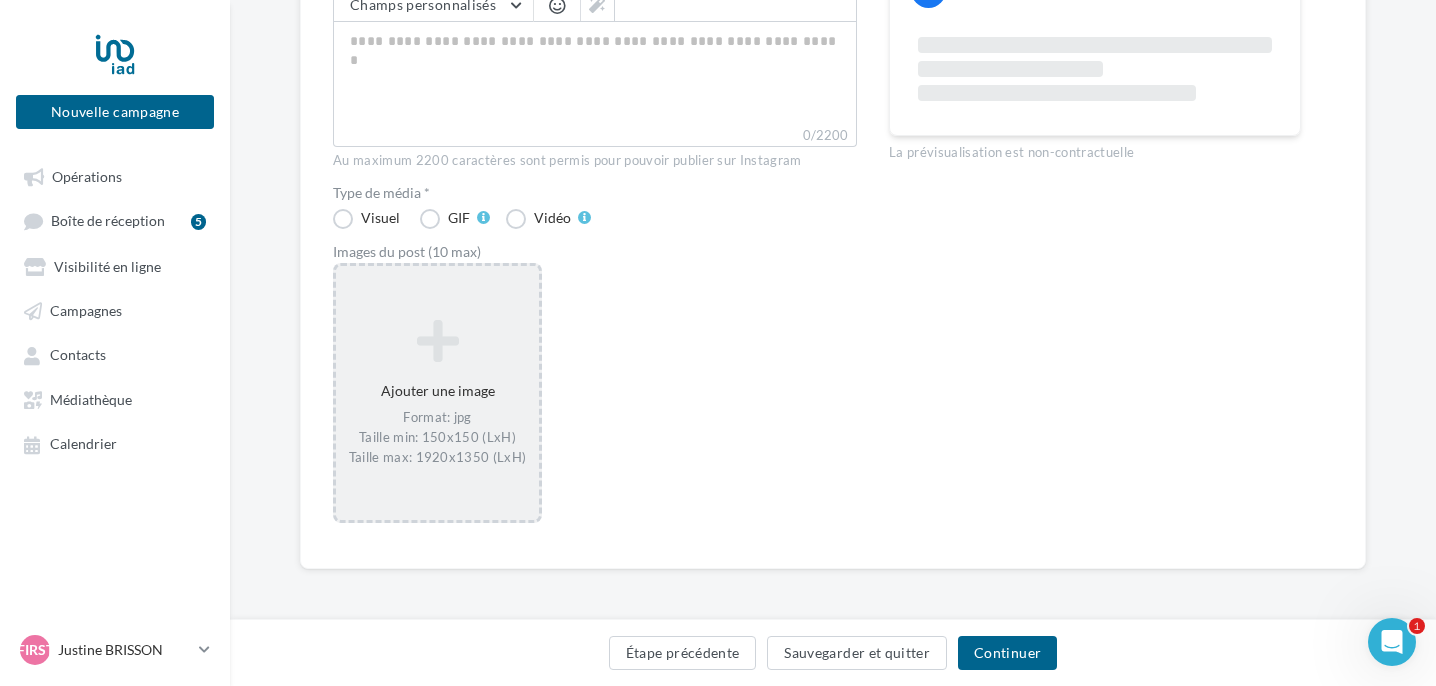 click on "Ajouter une image     Format: jpg   Taille min: 150x150 (LxH)   Taille max: 1920x1350 (LxH)" at bounding box center (437, 393) 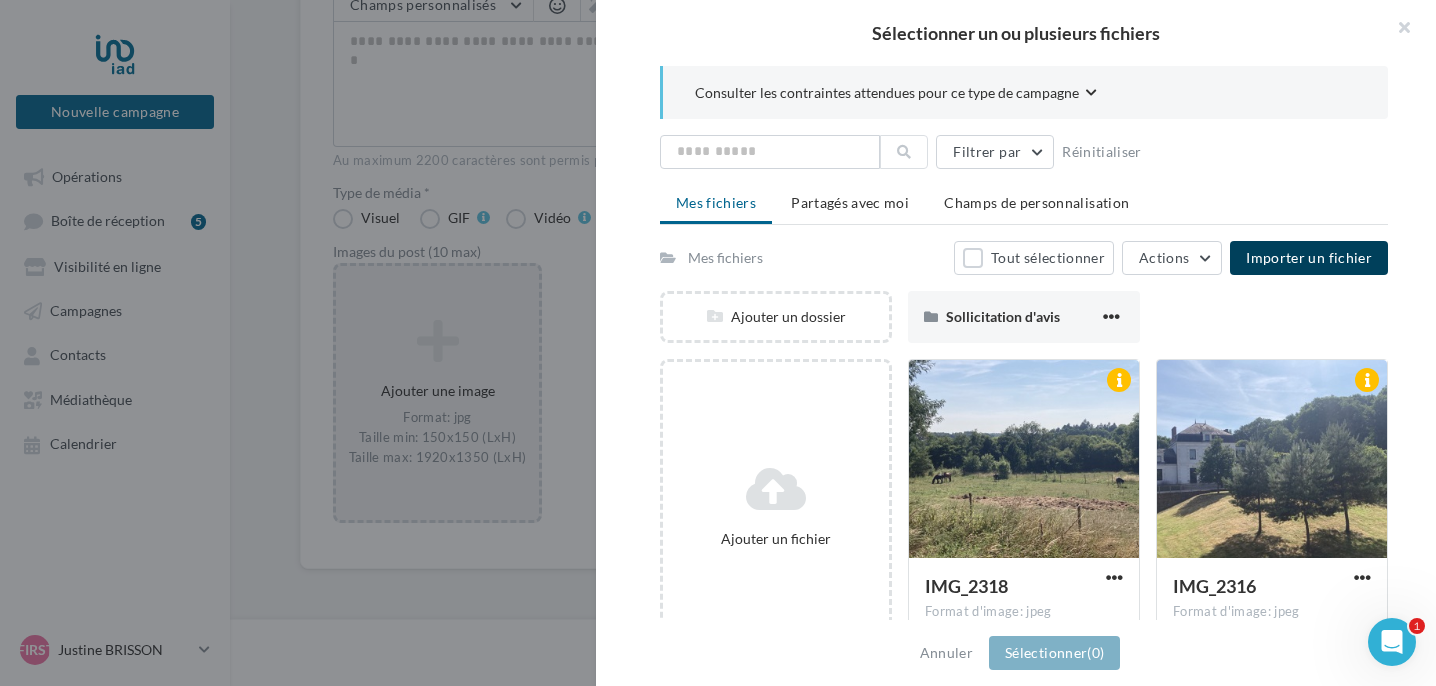 click on "Importer un fichier" at bounding box center [1309, 257] 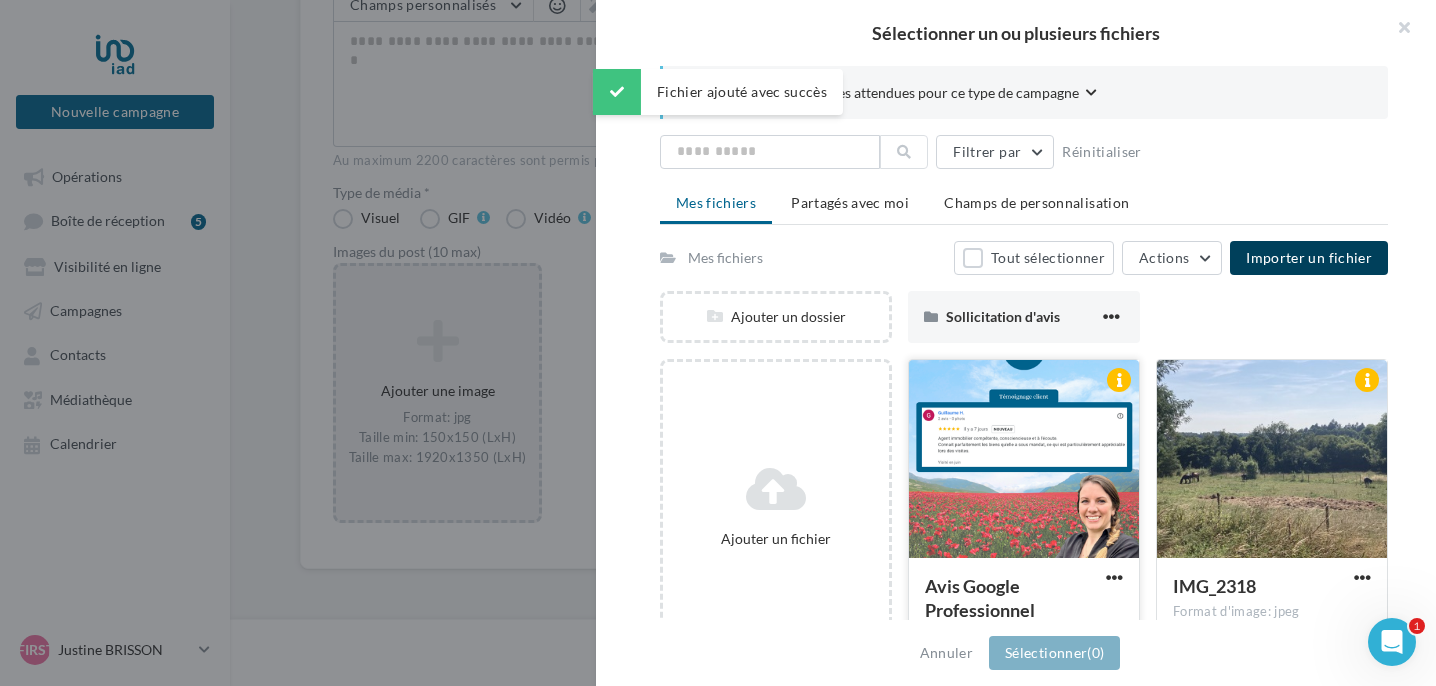 click at bounding box center (1119, 382) 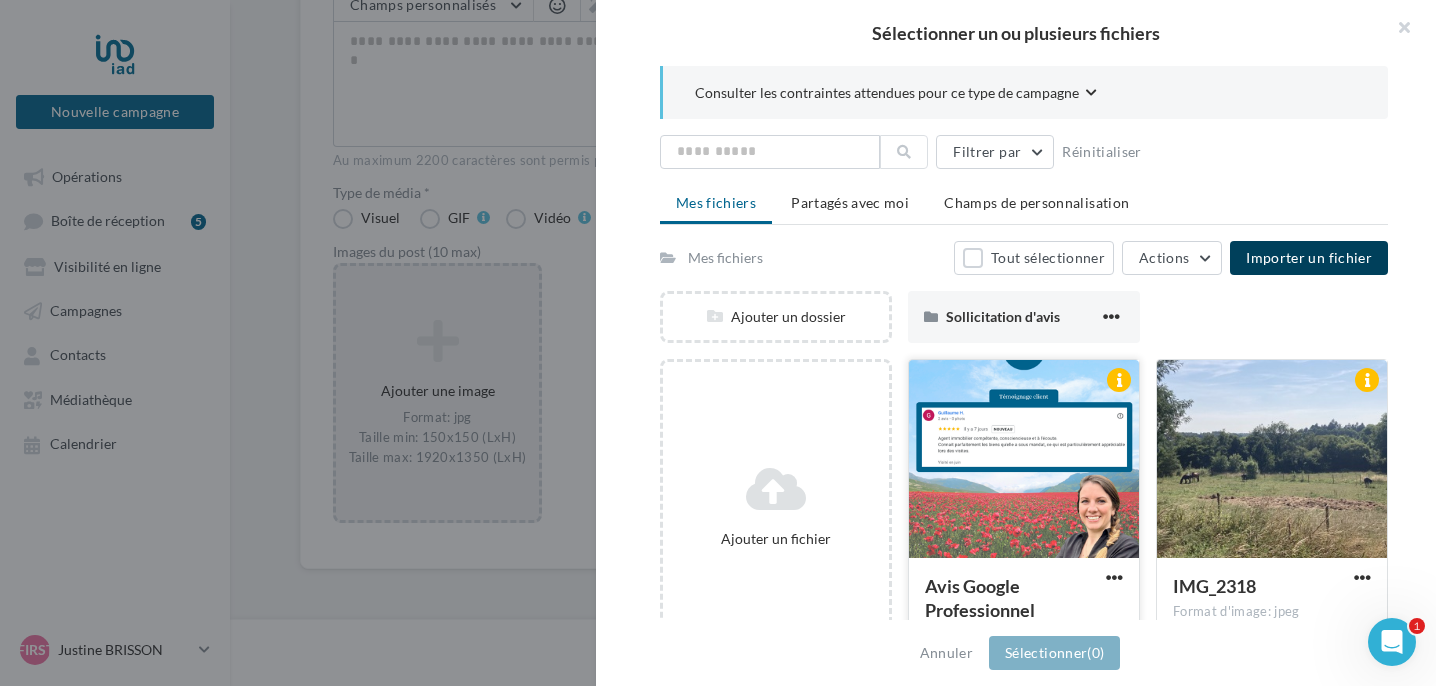 click at bounding box center [1024, 460] 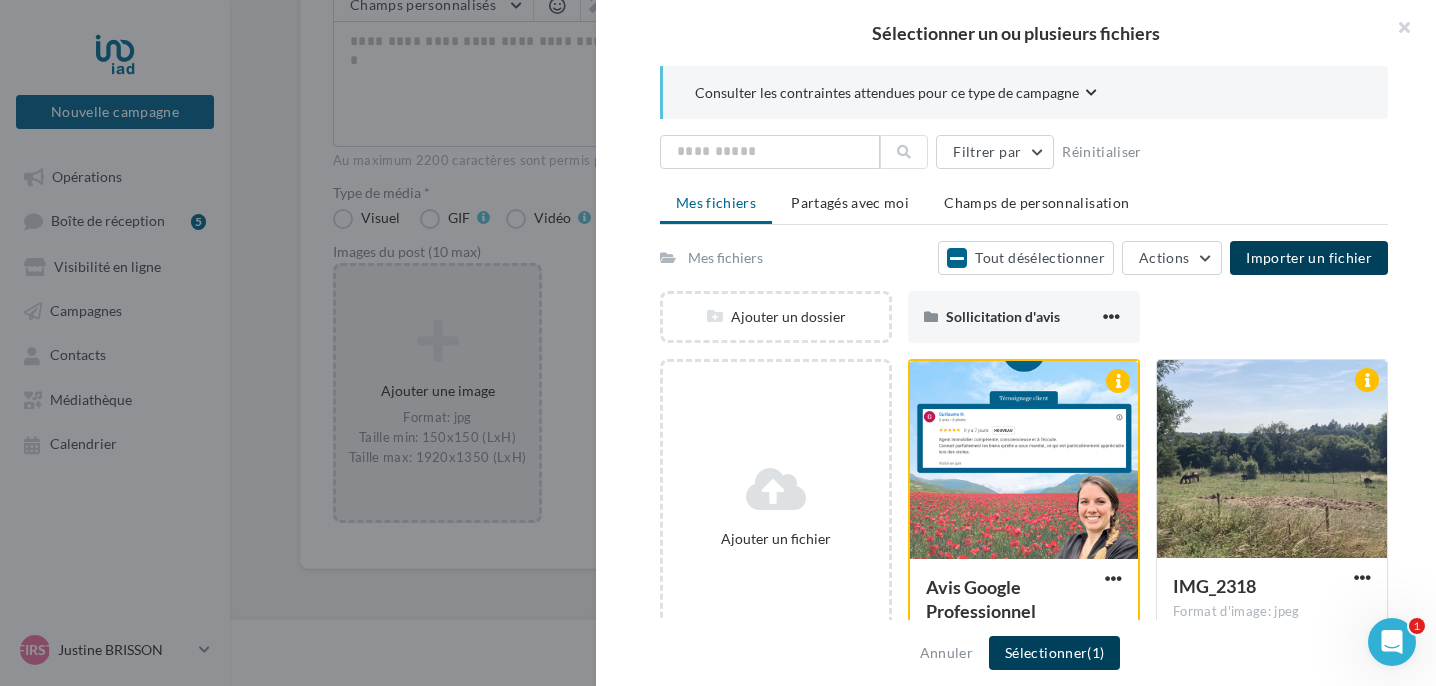 click on "Sélectionner (1)" at bounding box center (1054, 653) 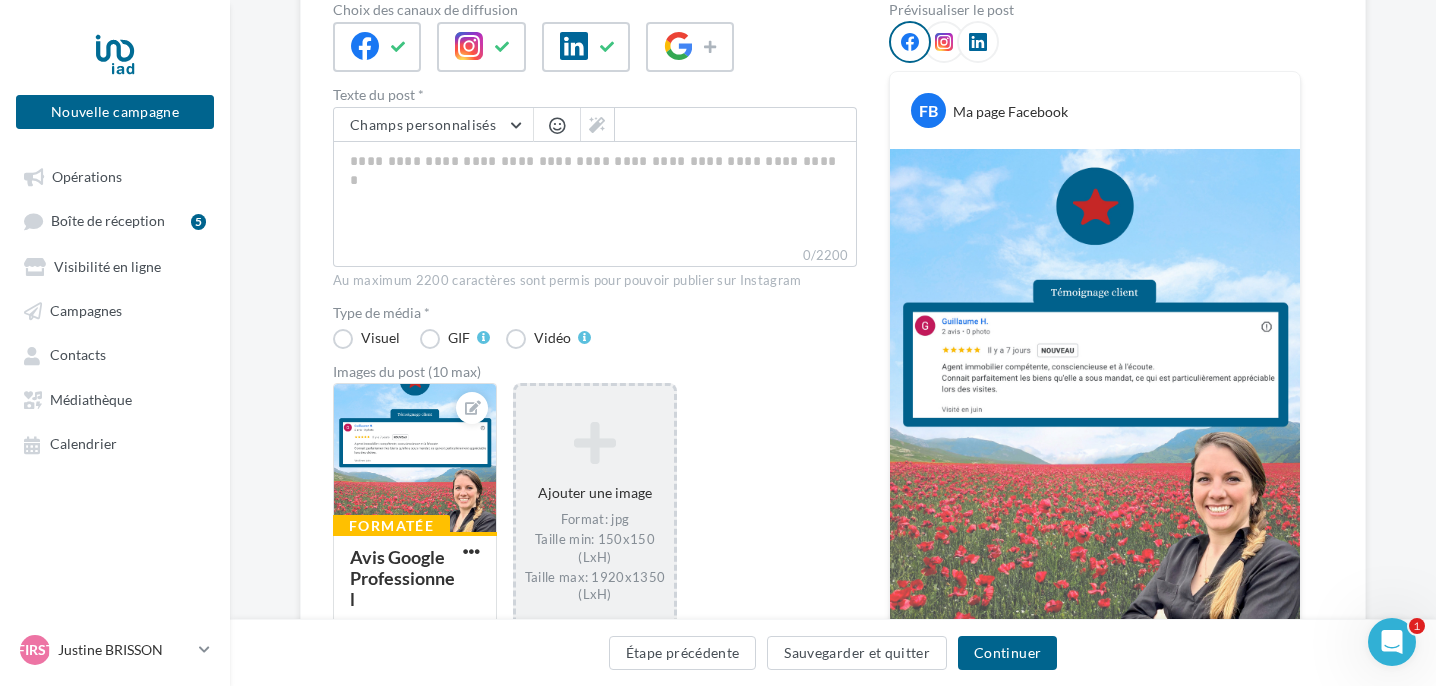scroll, scrollTop: 232, scrollLeft: 1, axis: both 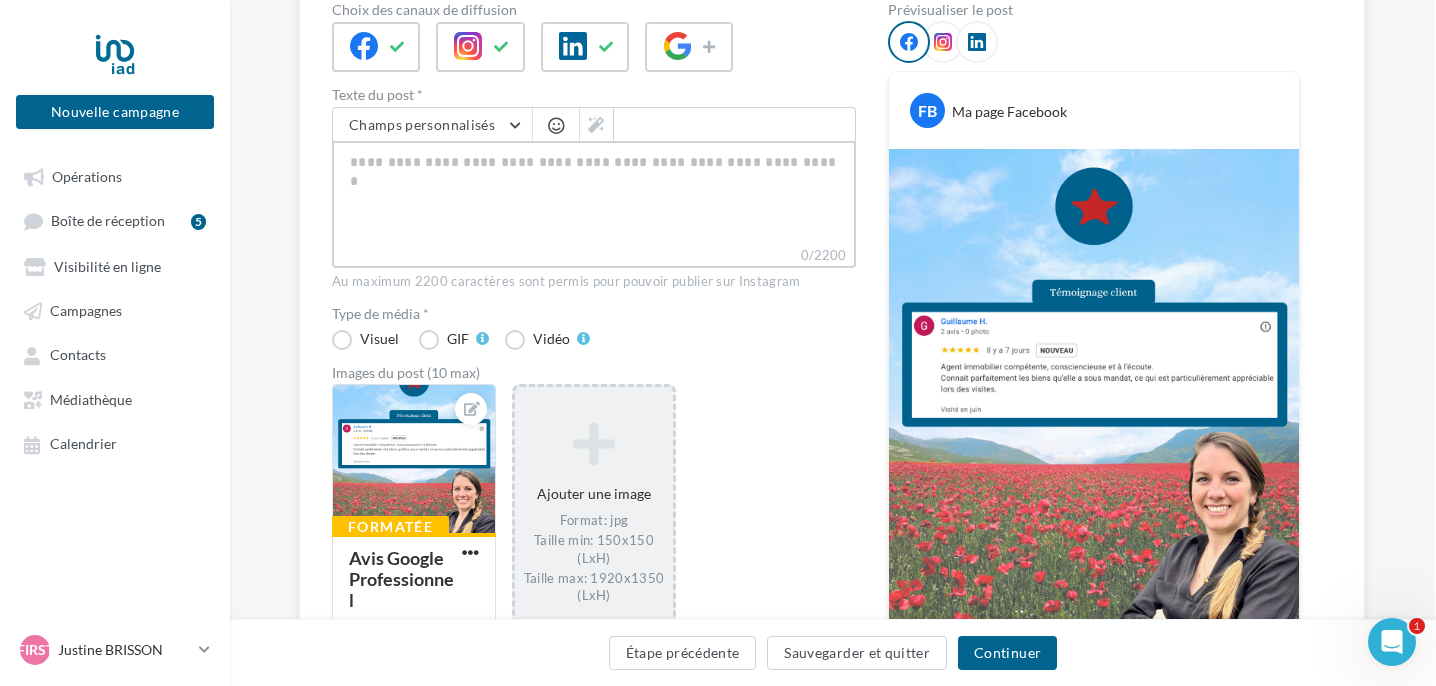 click on "0/2200" at bounding box center (594, 193) 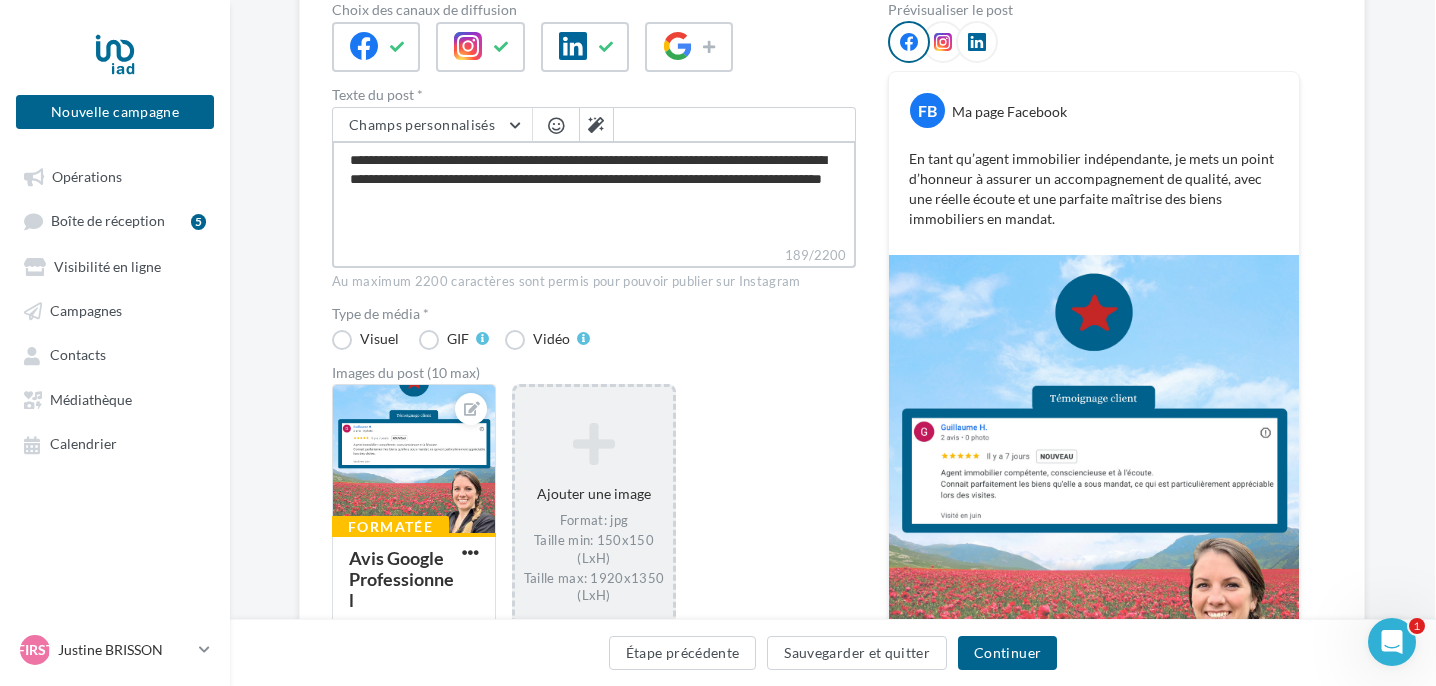 click on "**********" at bounding box center [594, 193] 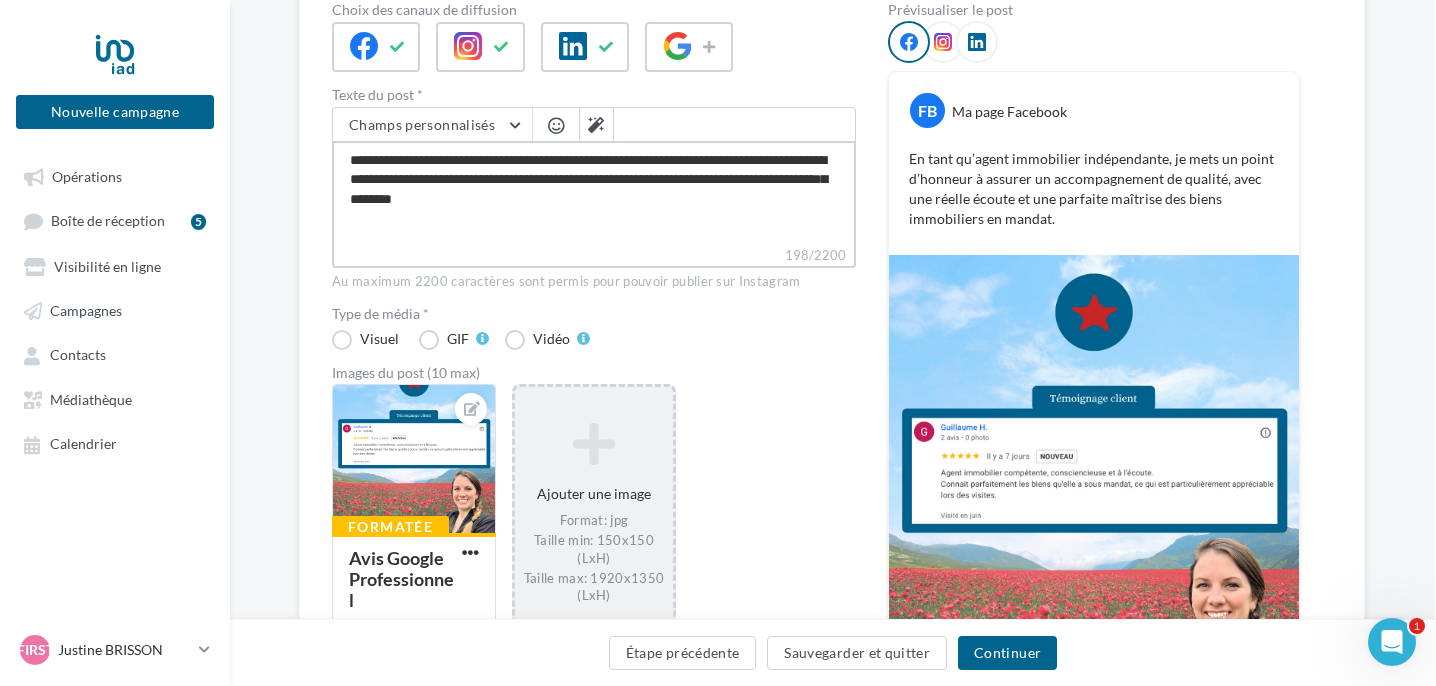 click on "**********" at bounding box center [594, 193] 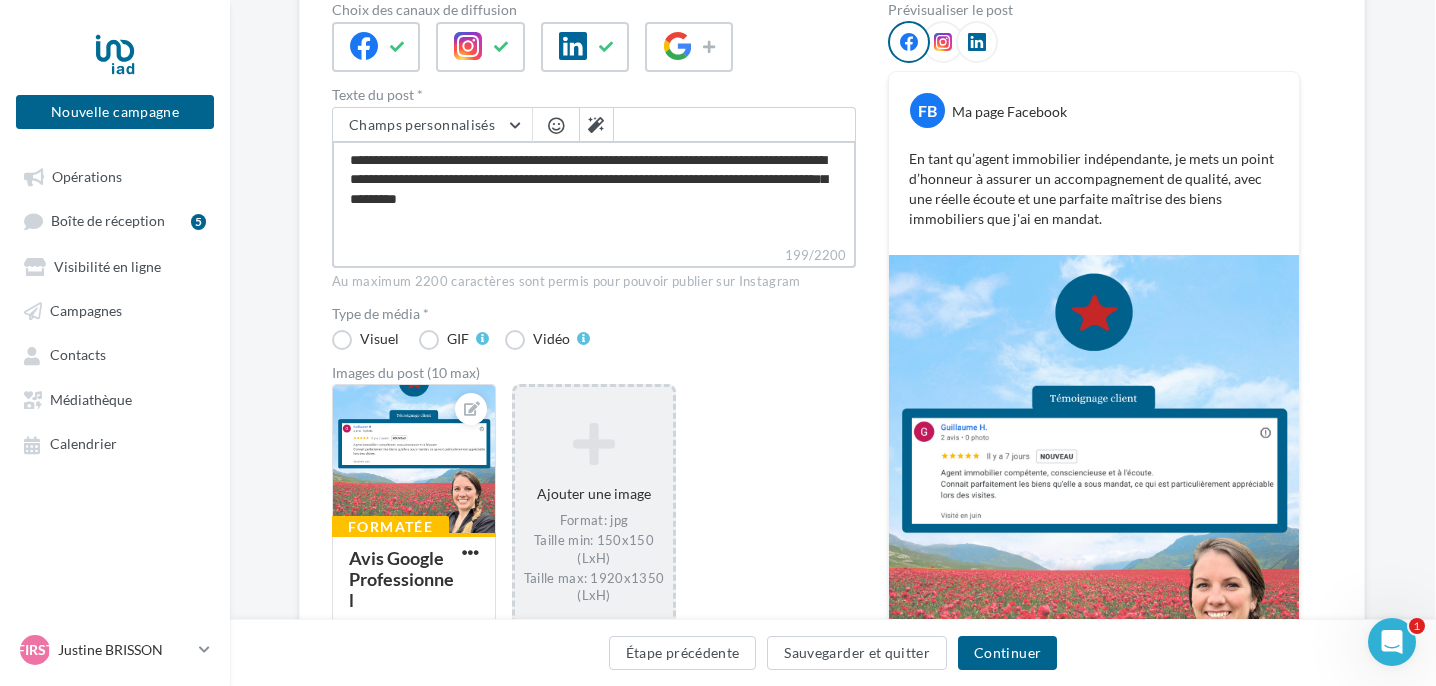 drag, startPoint x: 630, startPoint y: 207, endPoint x: 341, endPoint y: 156, distance: 293.4655 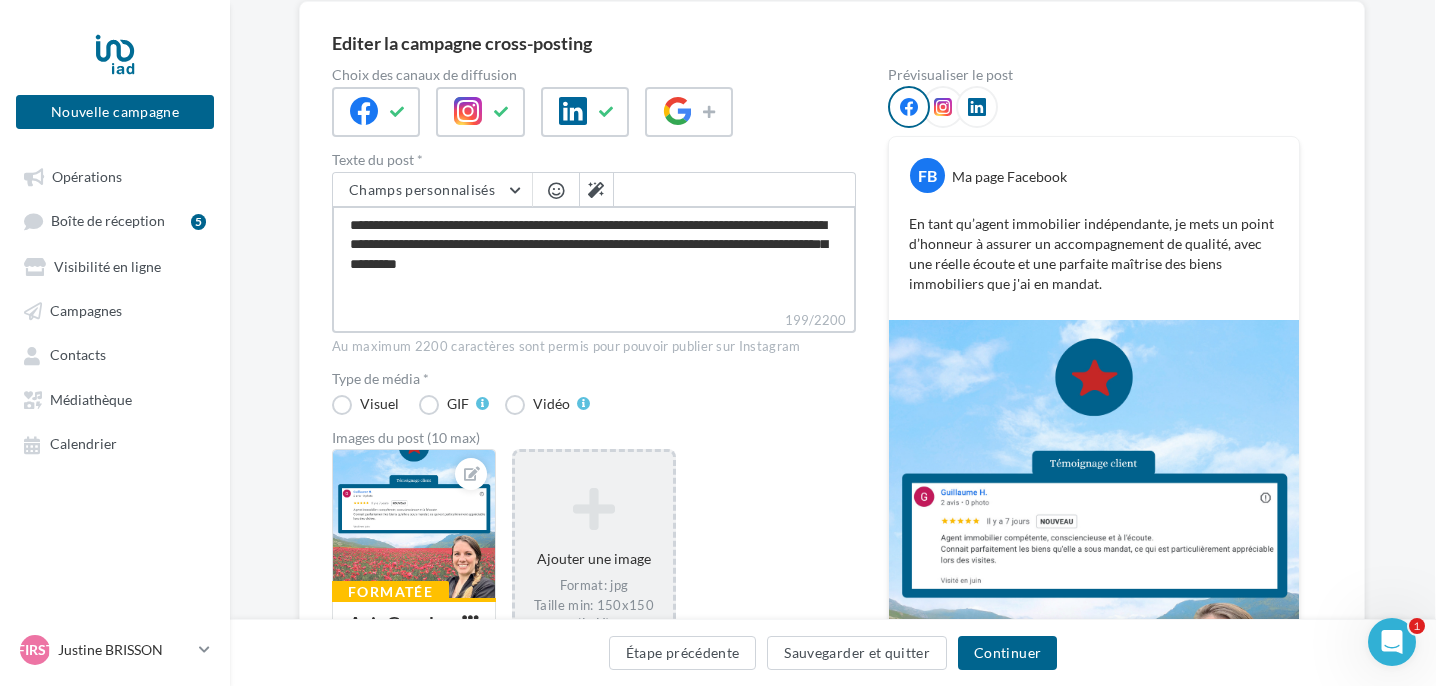 scroll, scrollTop: 166, scrollLeft: 1, axis: both 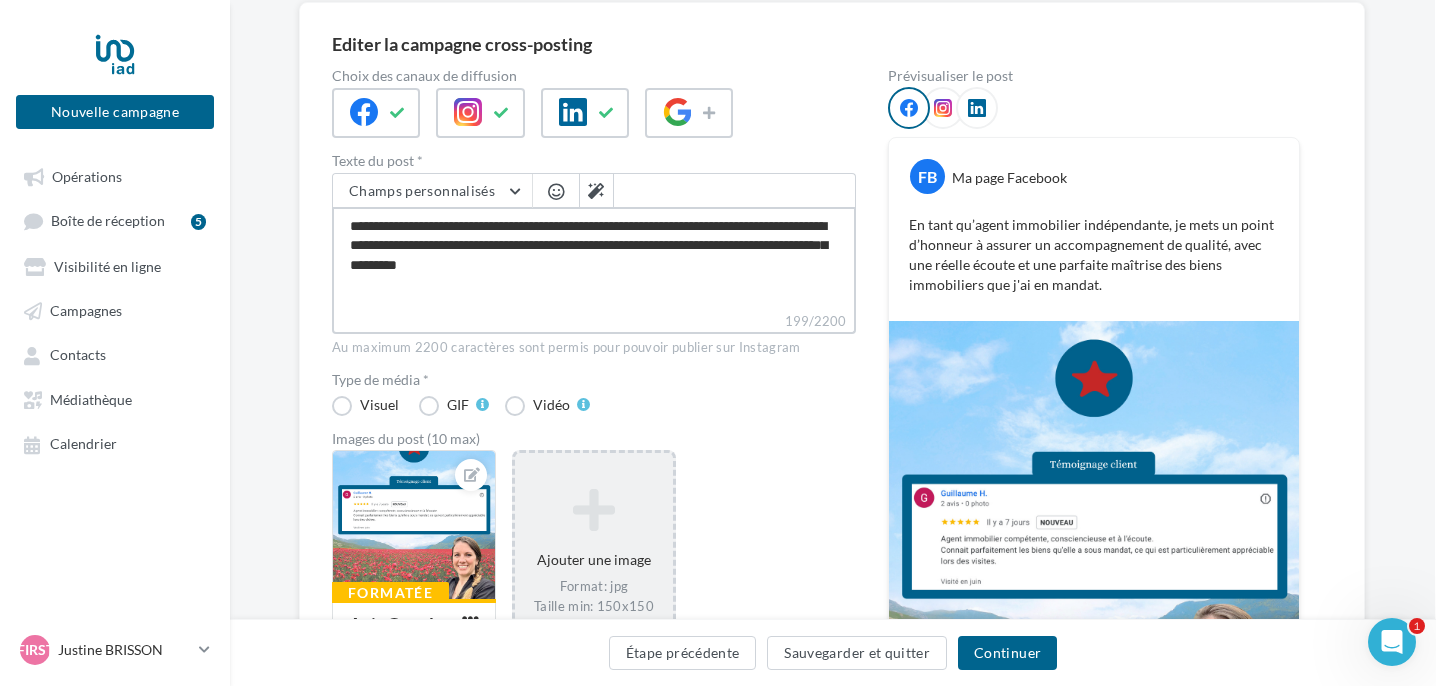 paste on "**********" 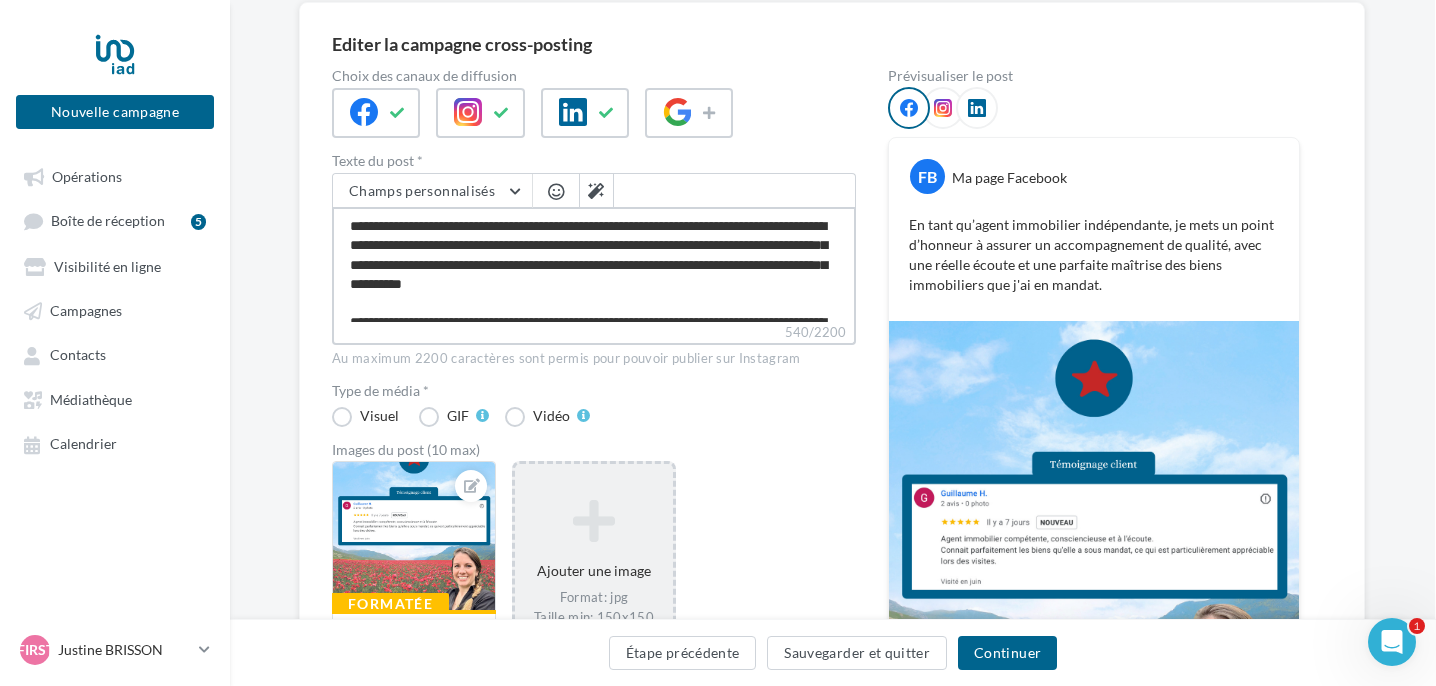 scroll, scrollTop: 74, scrollLeft: 0, axis: vertical 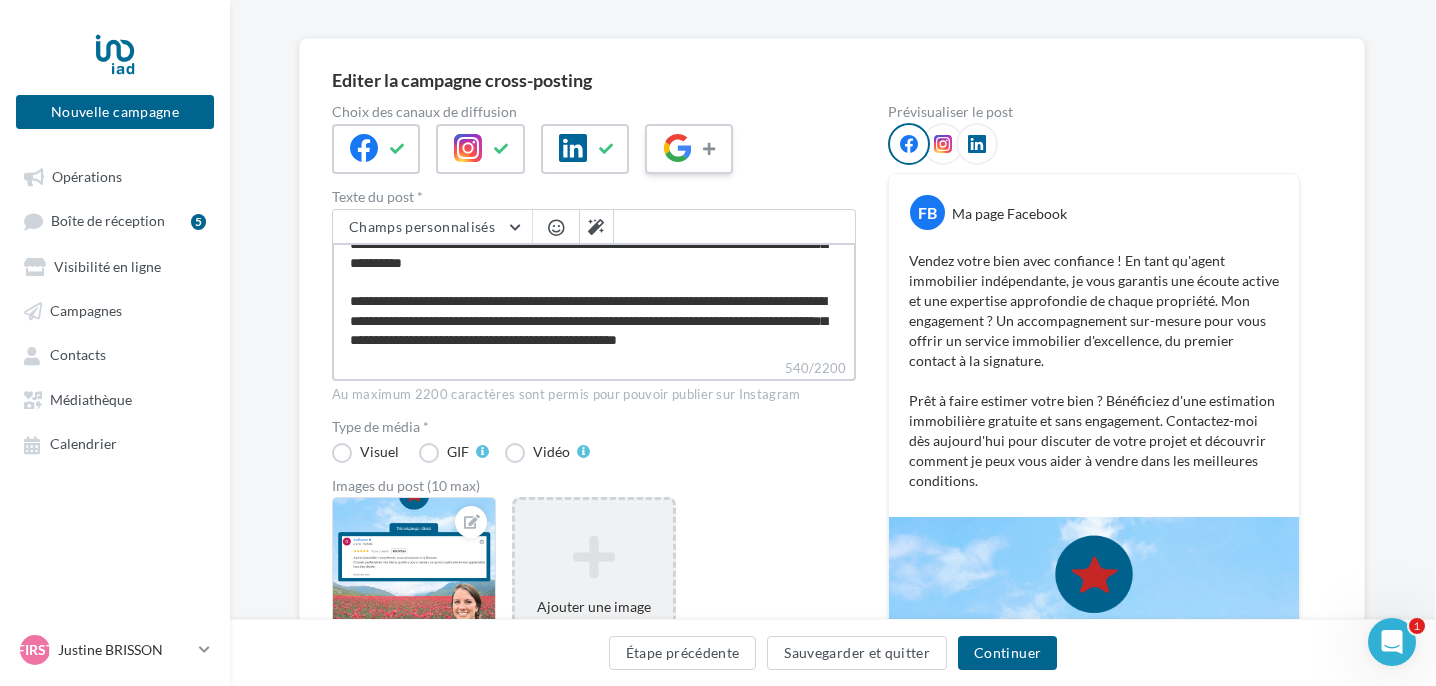 type on "**********" 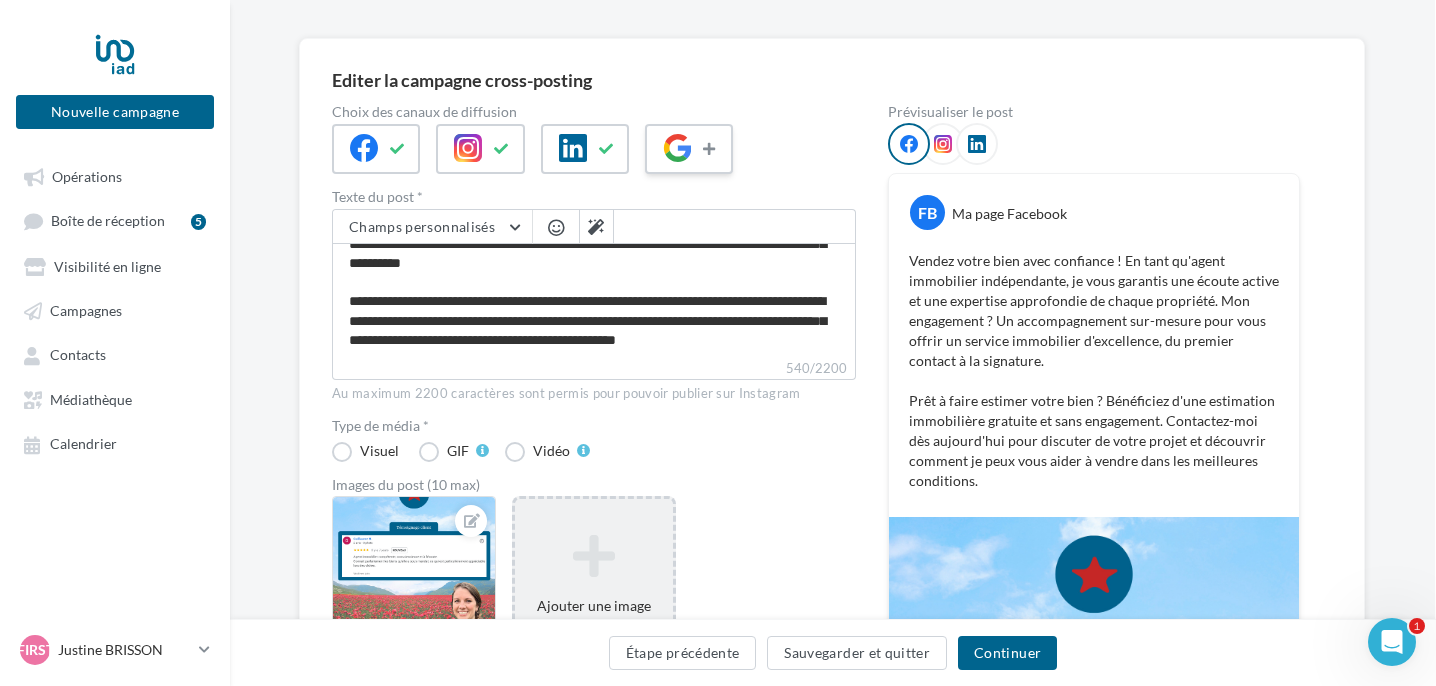 click at bounding box center (398, 149) 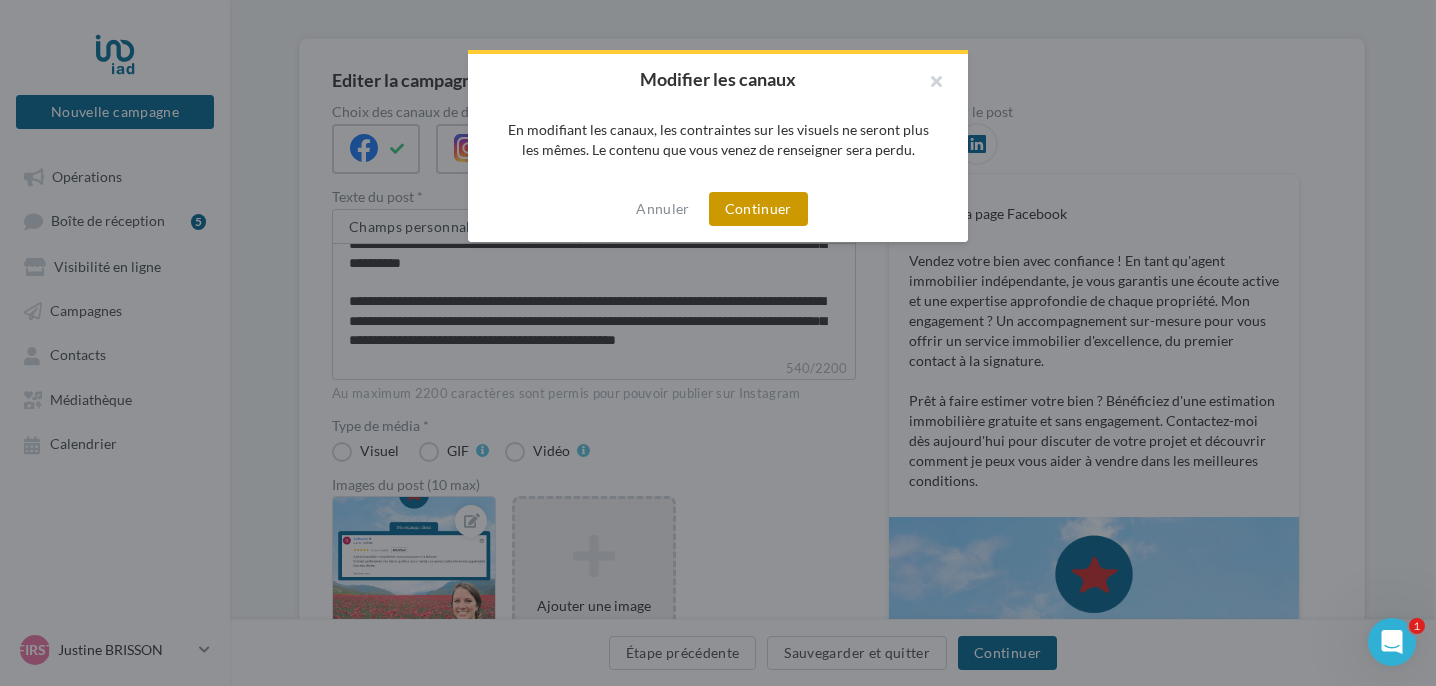 click on "Continuer" at bounding box center [758, 209] 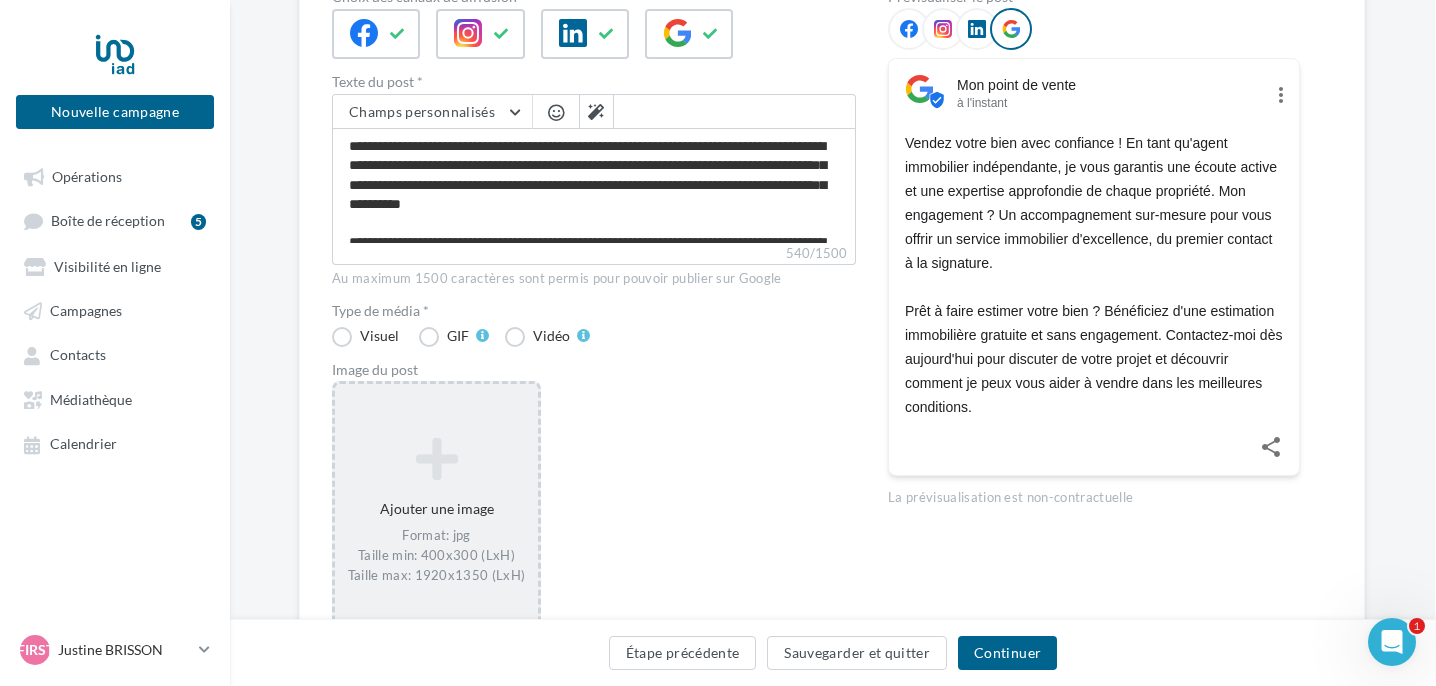 scroll, scrollTop: 246, scrollLeft: 1, axis: both 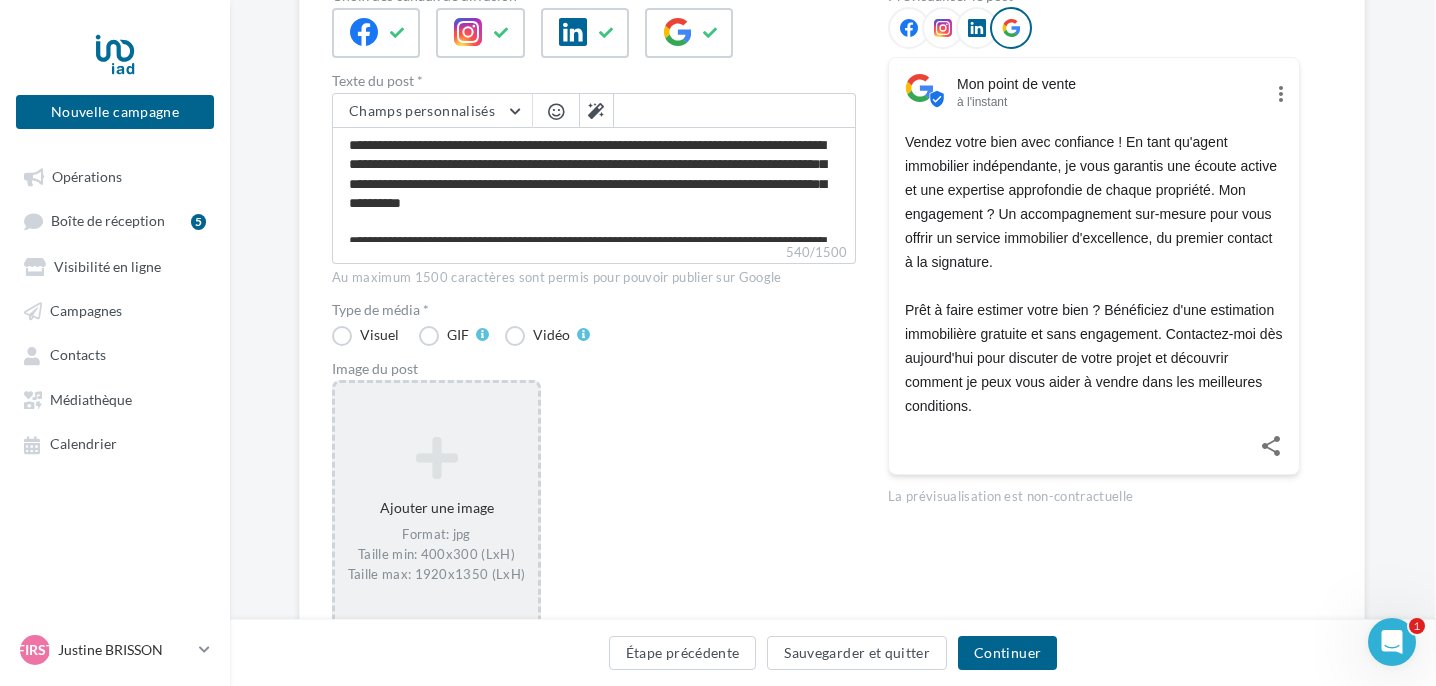 click on "Ajouter une image     Format: jpg   Taille min: 400x300 (LxH)   Taille max: 1920x1350 (LxH)" at bounding box center [436, 510] 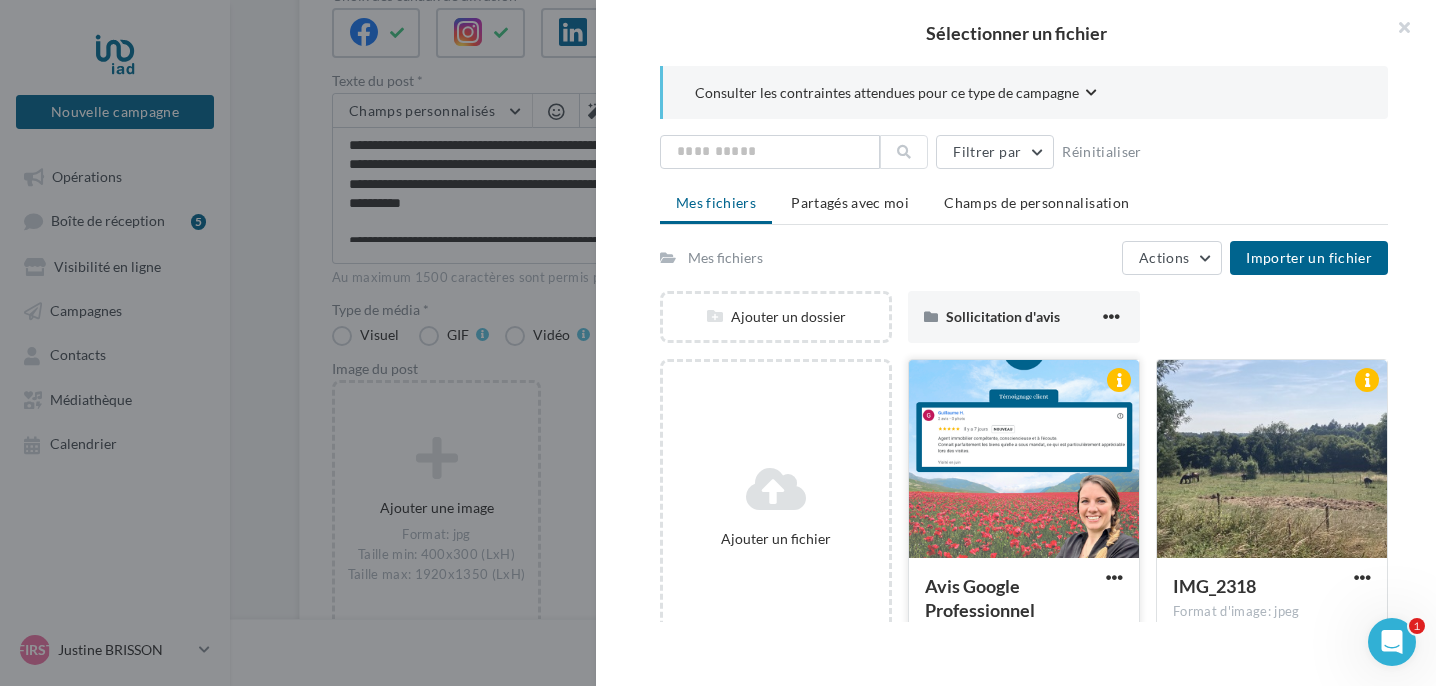 click at bounding box center [1024, 460] 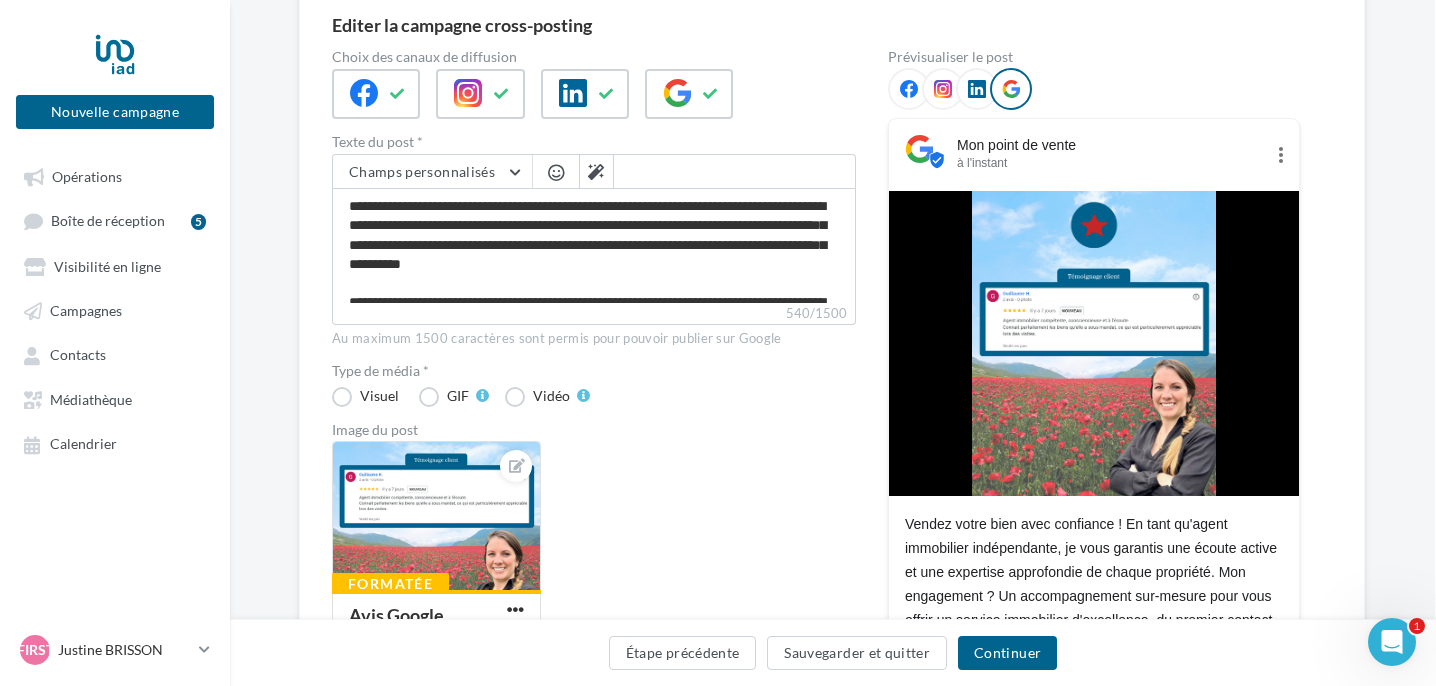 scroll, scrollTop: 175, scrollLeft: 1, axis: both 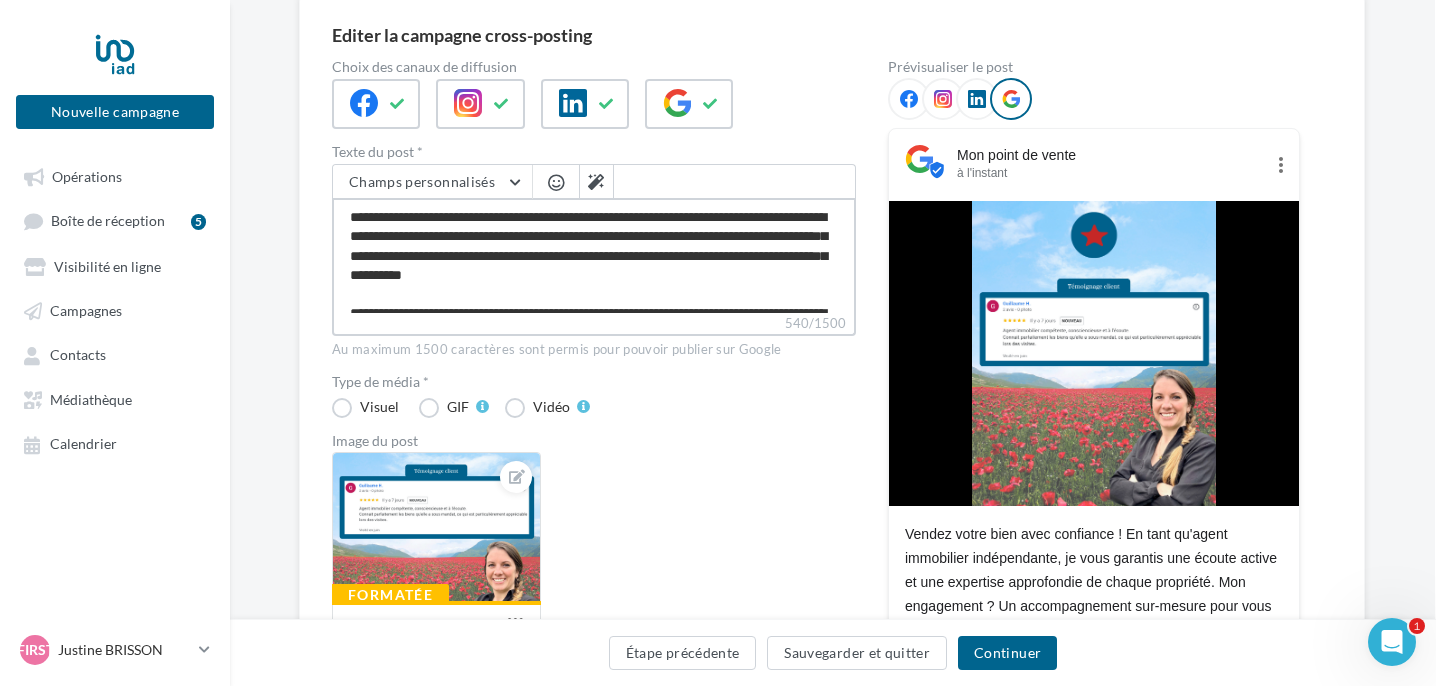click on "**********" at bounding box center (594, 255) 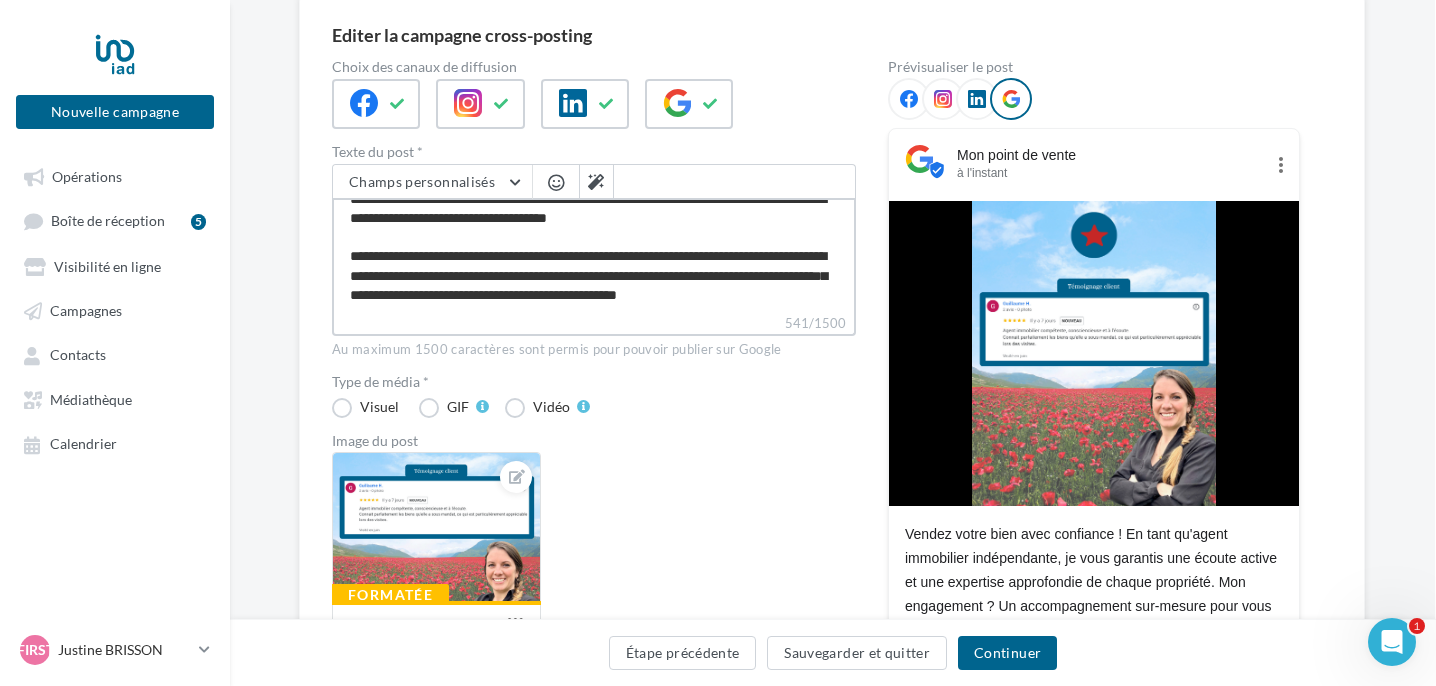 scroll, scrollTop: 93, scrollLeft: 0, axis: vertical 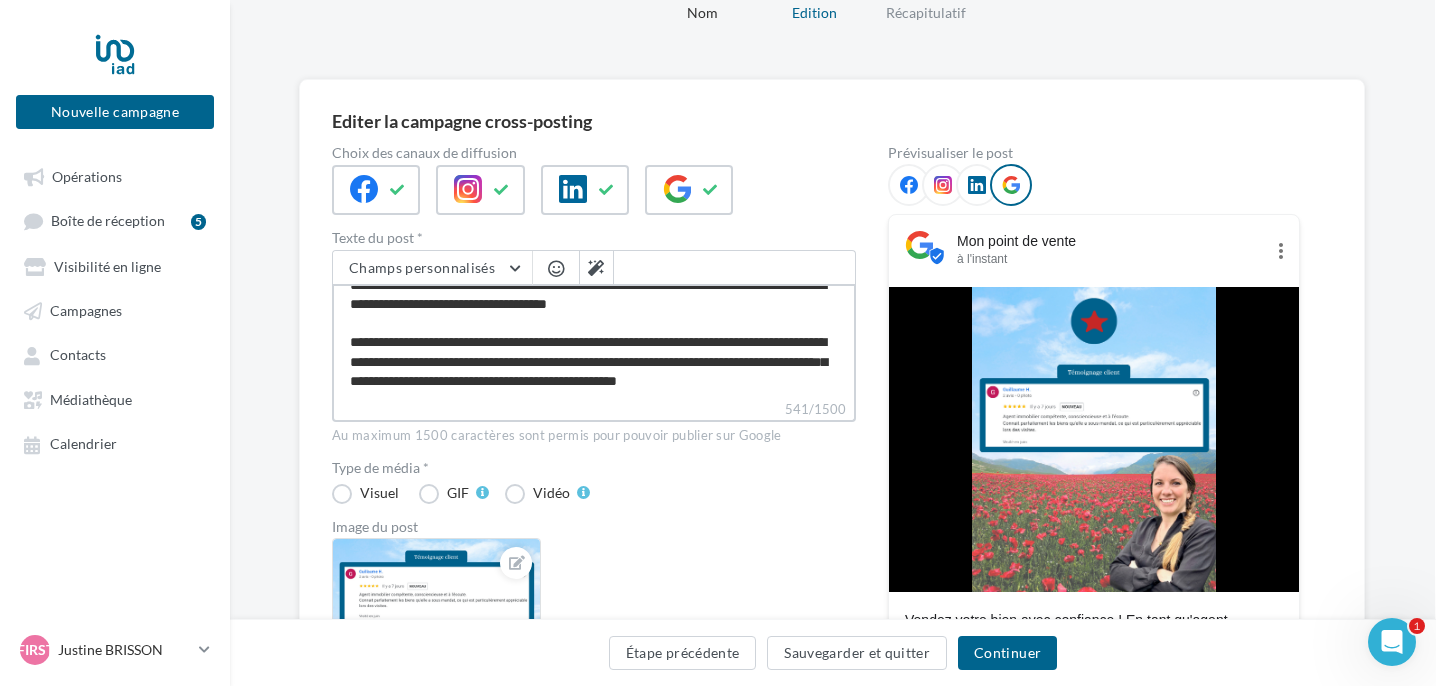 click on "**********" at bounding box center (594, 341) 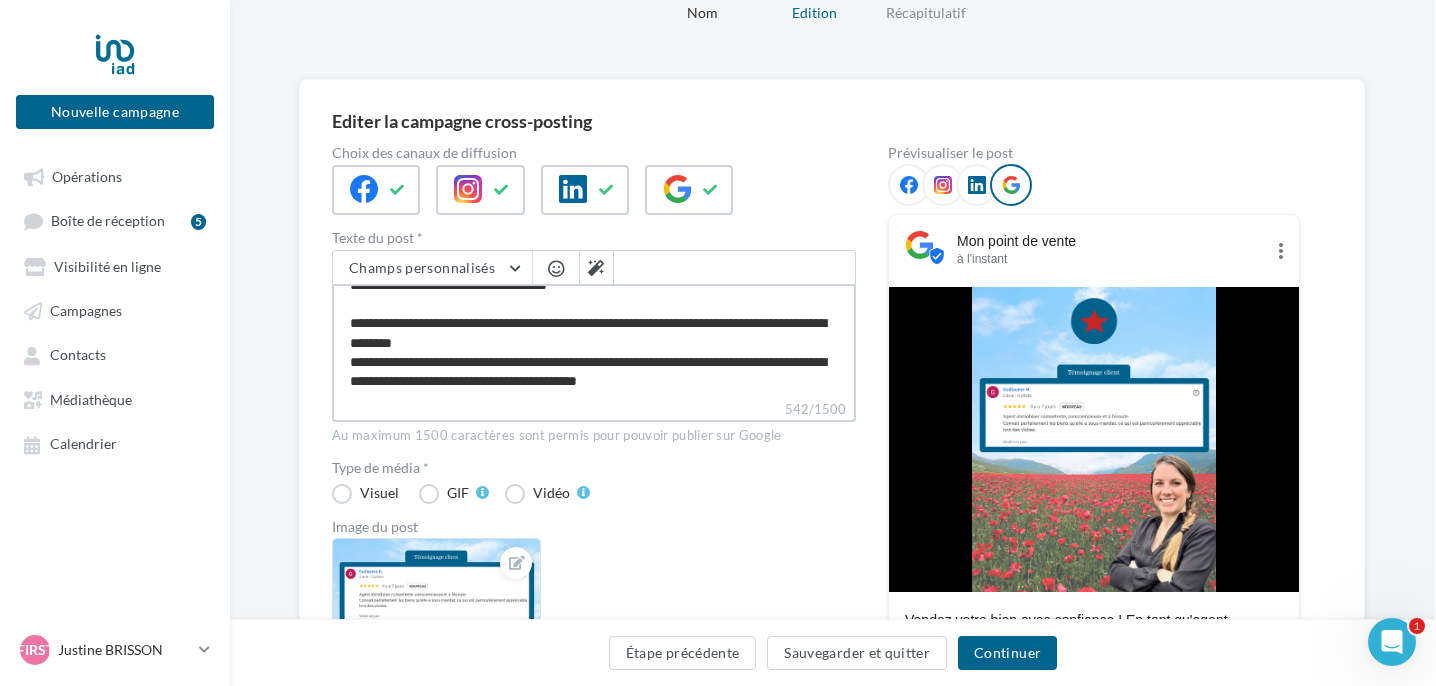 scroll, scrollTop: 150, scrollLeft: 1, axis: both 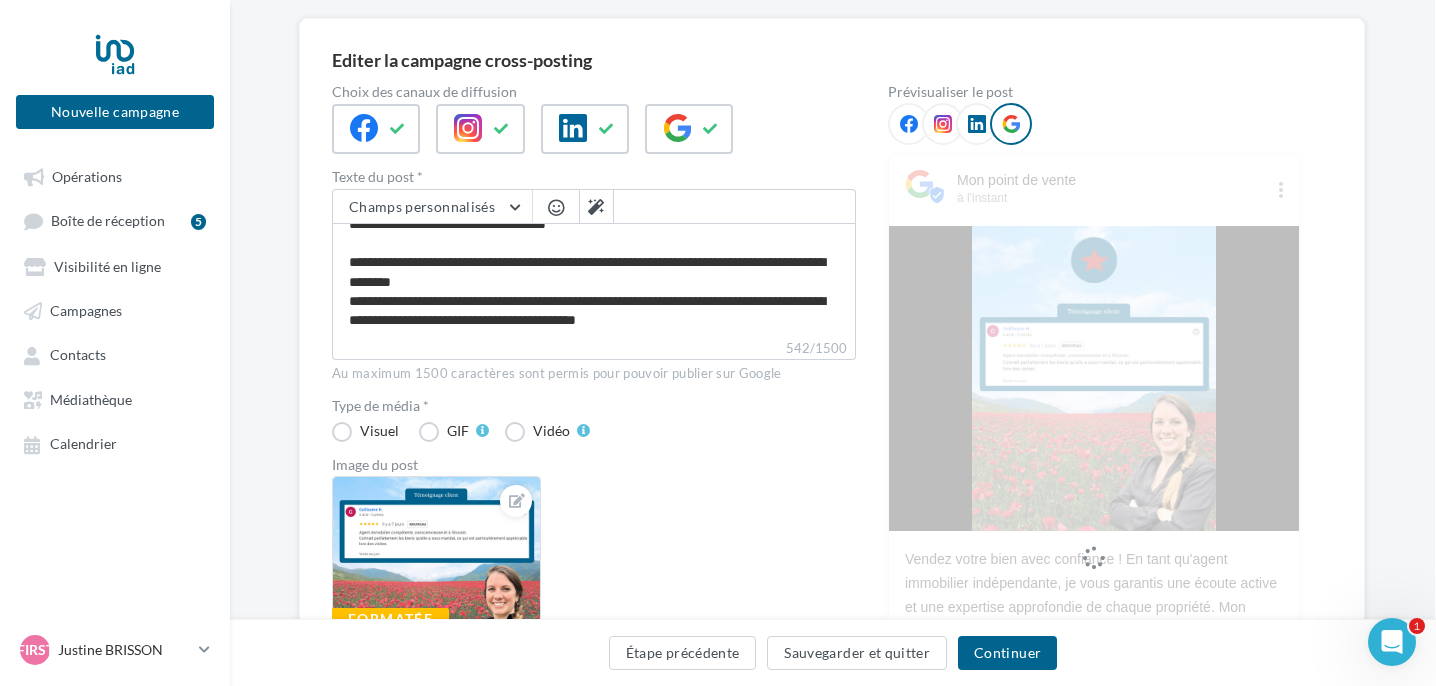 click at bounding box center [556, 207] 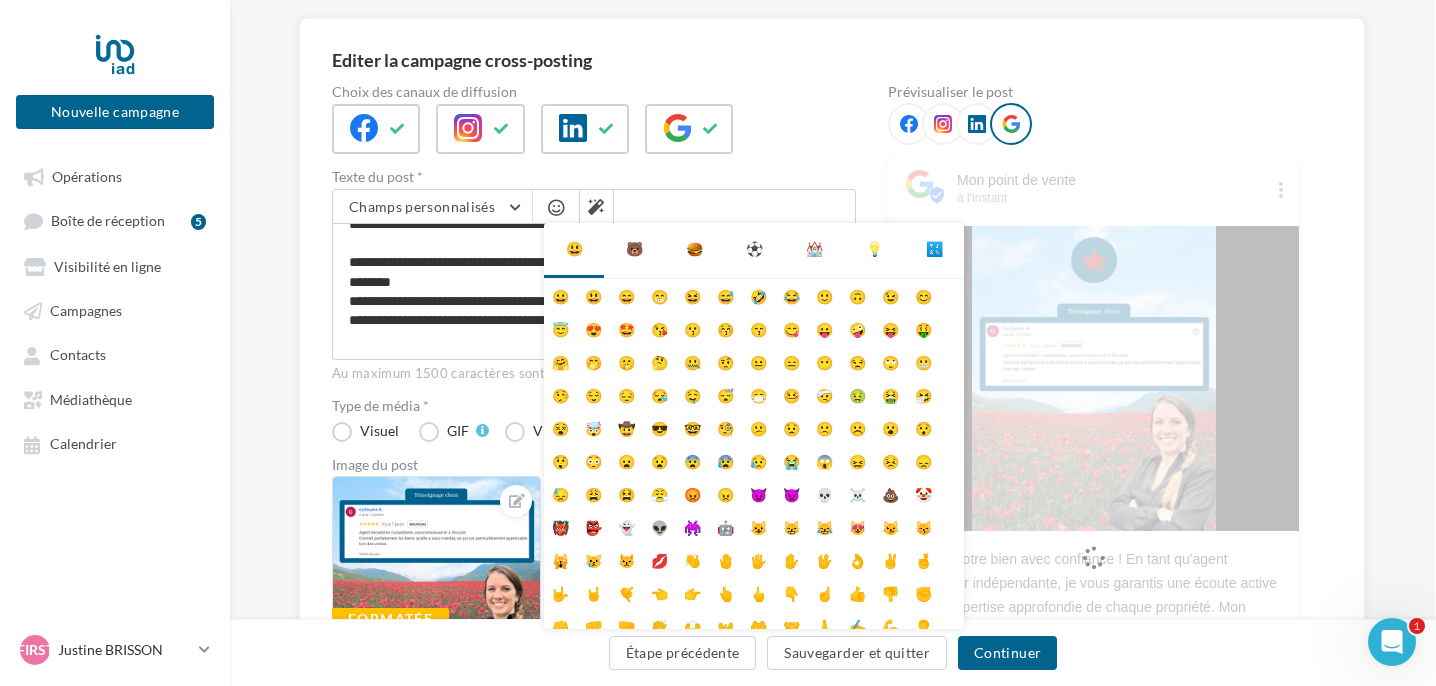 scroll, scrollTop: 92, scrollLeft: 0, axis: vertical 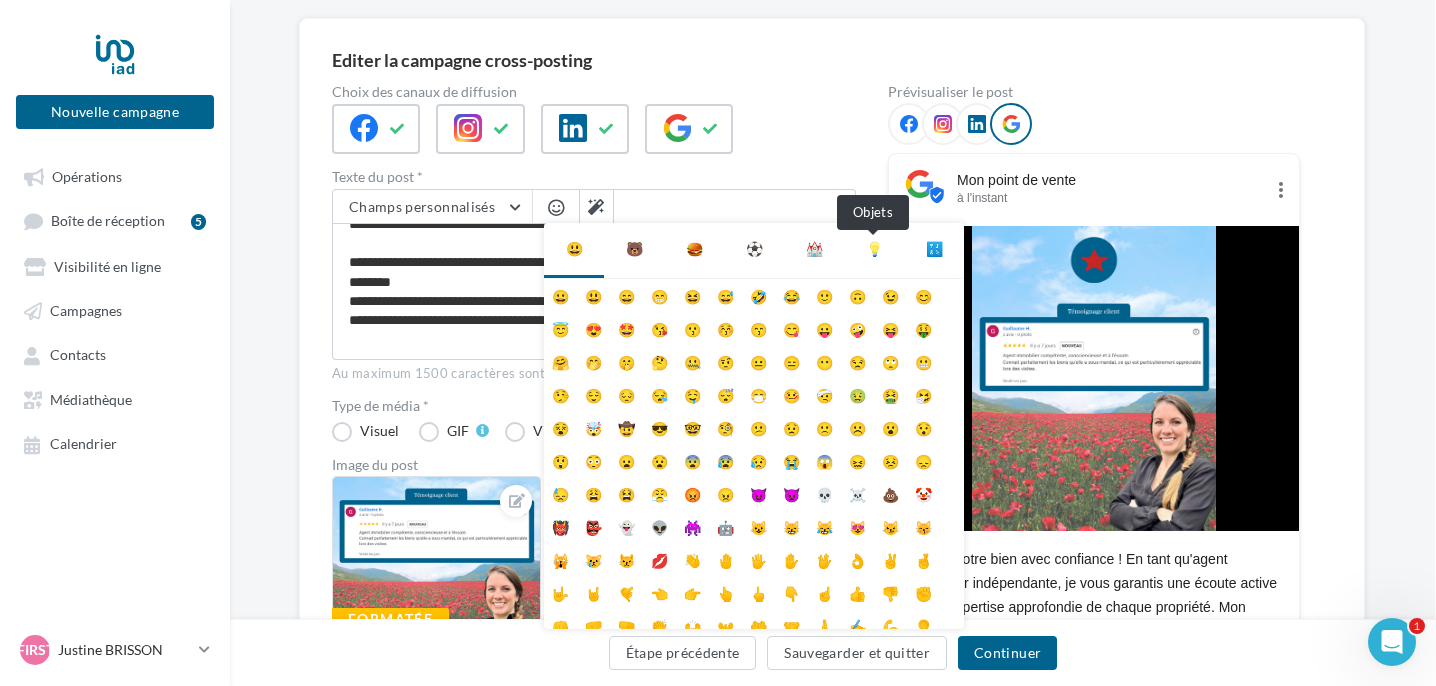 click on "💡" at bounding box center [874, 249] 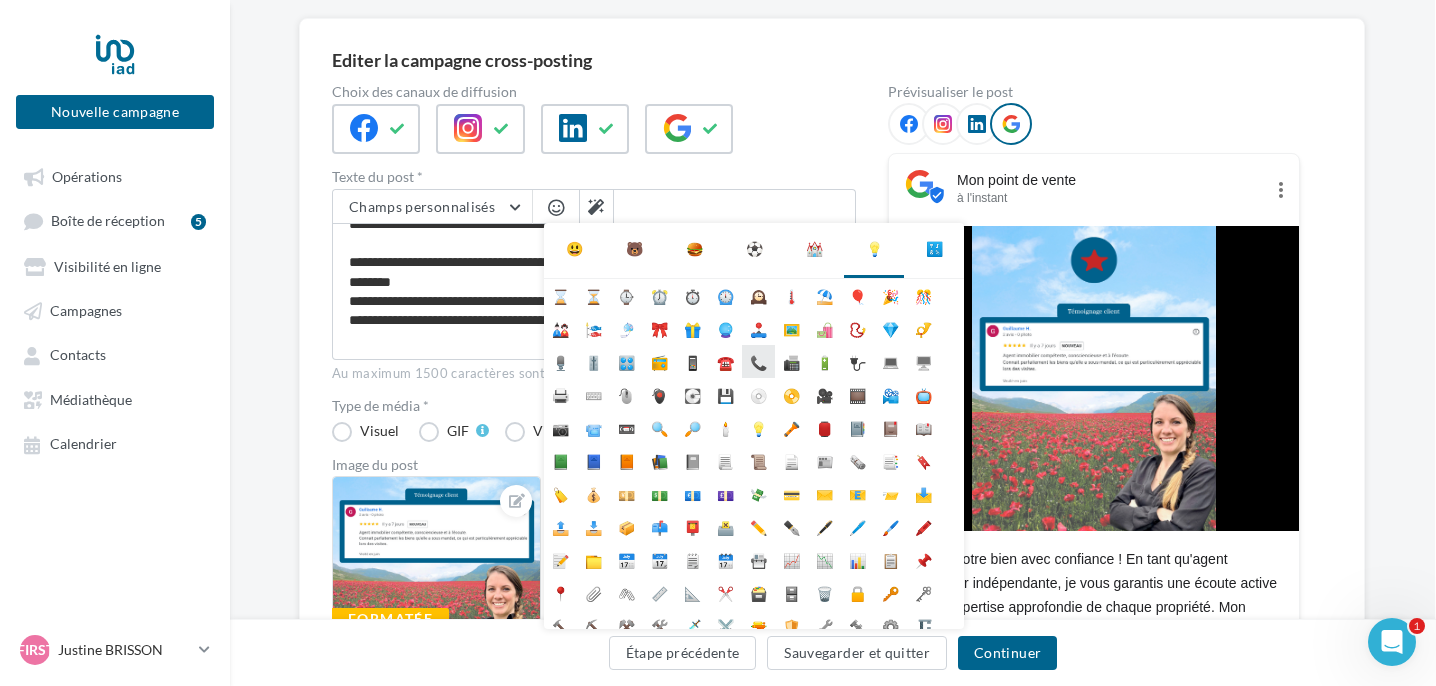 click on "📞" at bounding box center (758, 361) 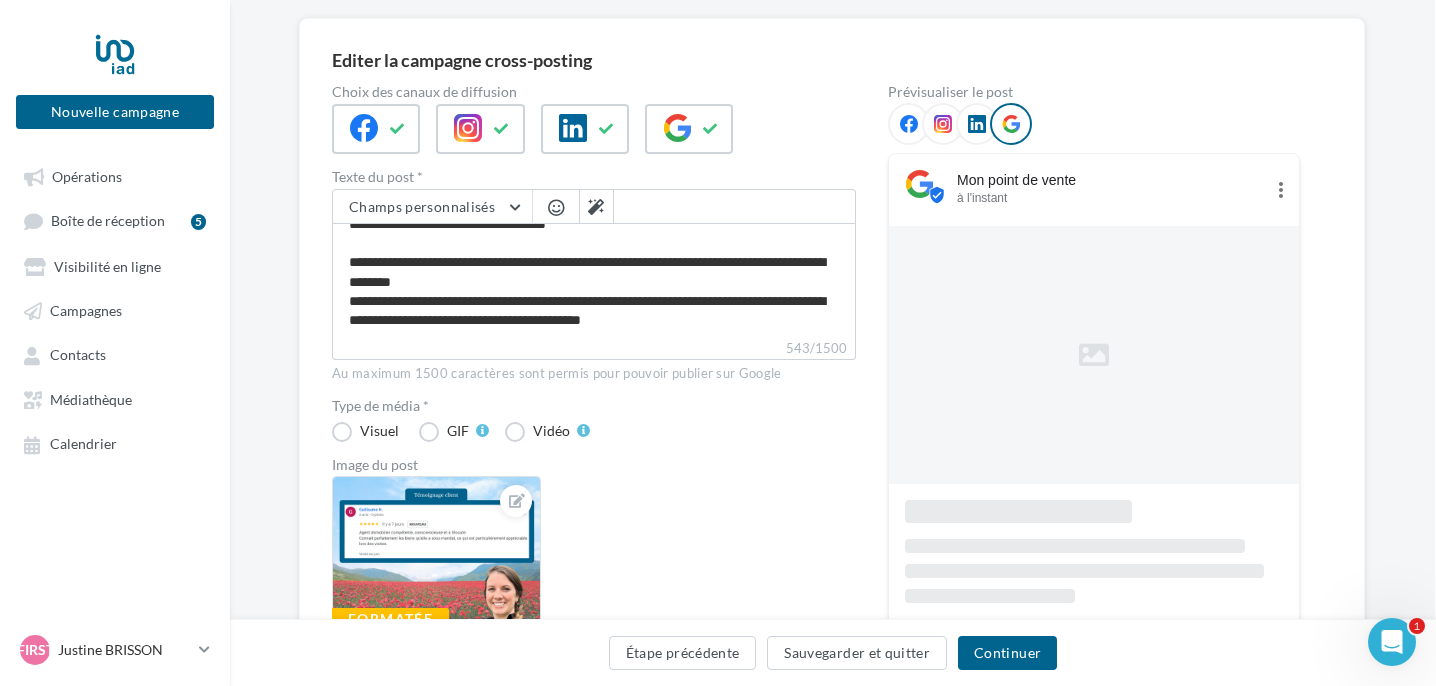 click at bounding box center (556, 207) 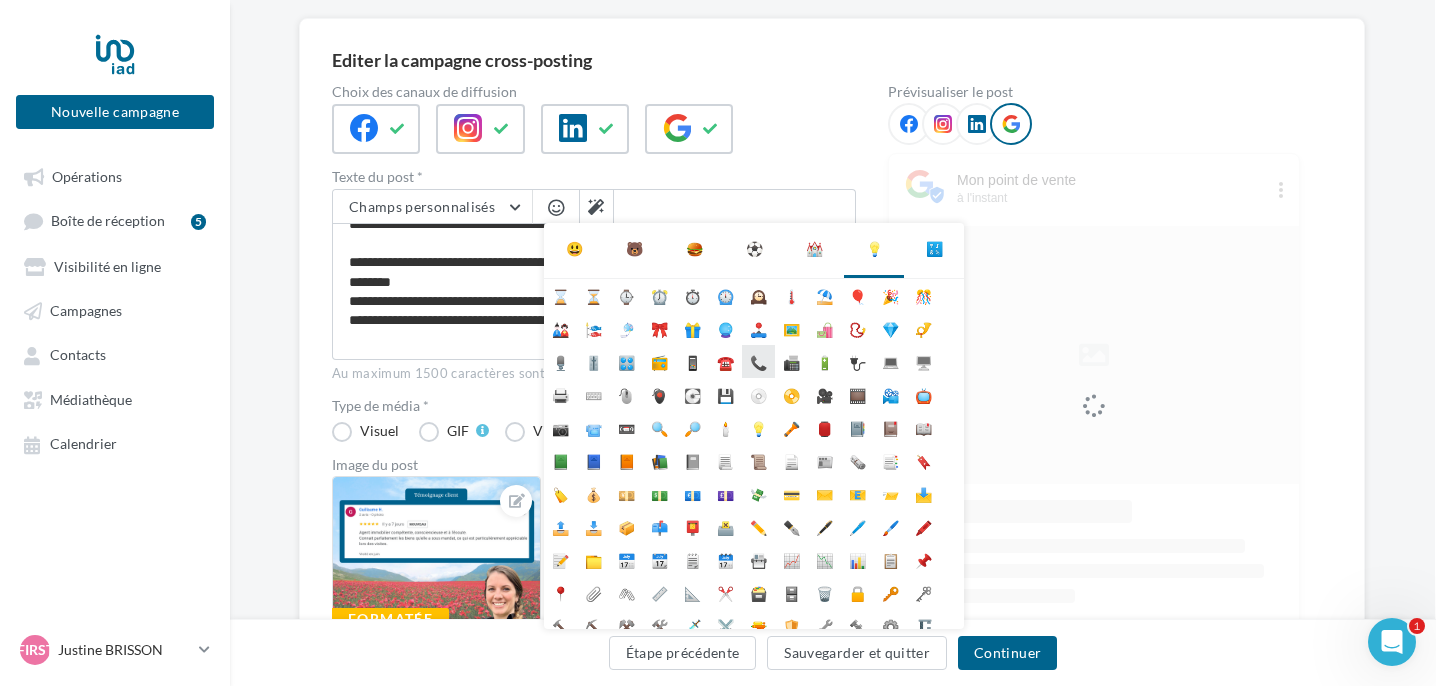 click on "📞" at bounding box center (758, 361) 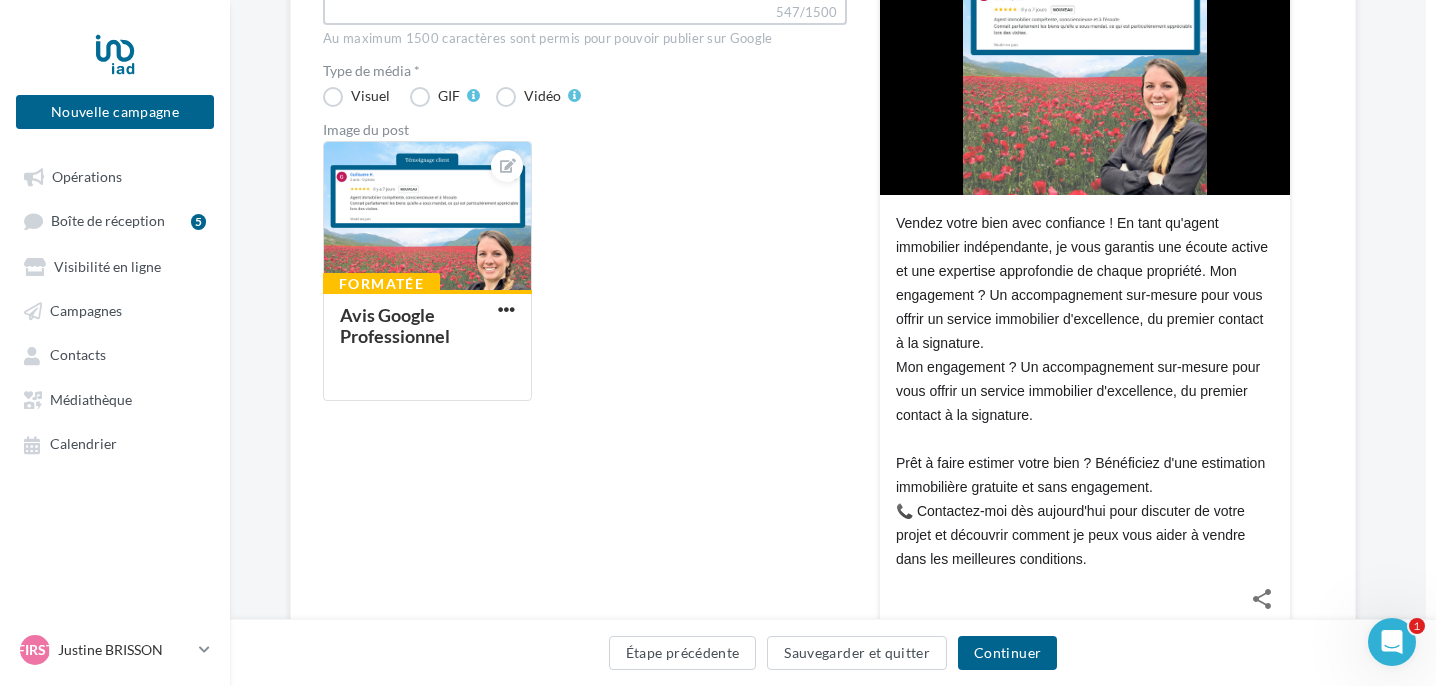 scroll, scrollTop: 486, scrollLeft: 11, axis: both 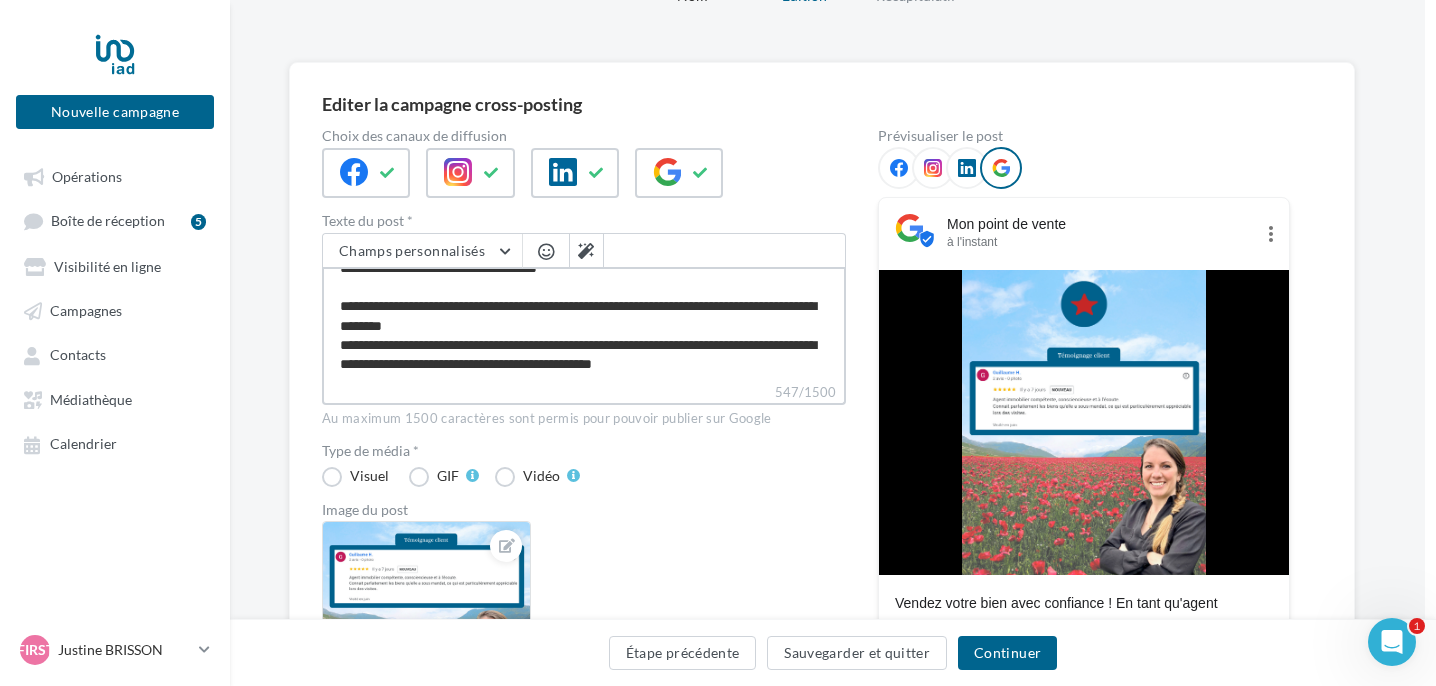 click on "**********" at bounding box center [584, 324] 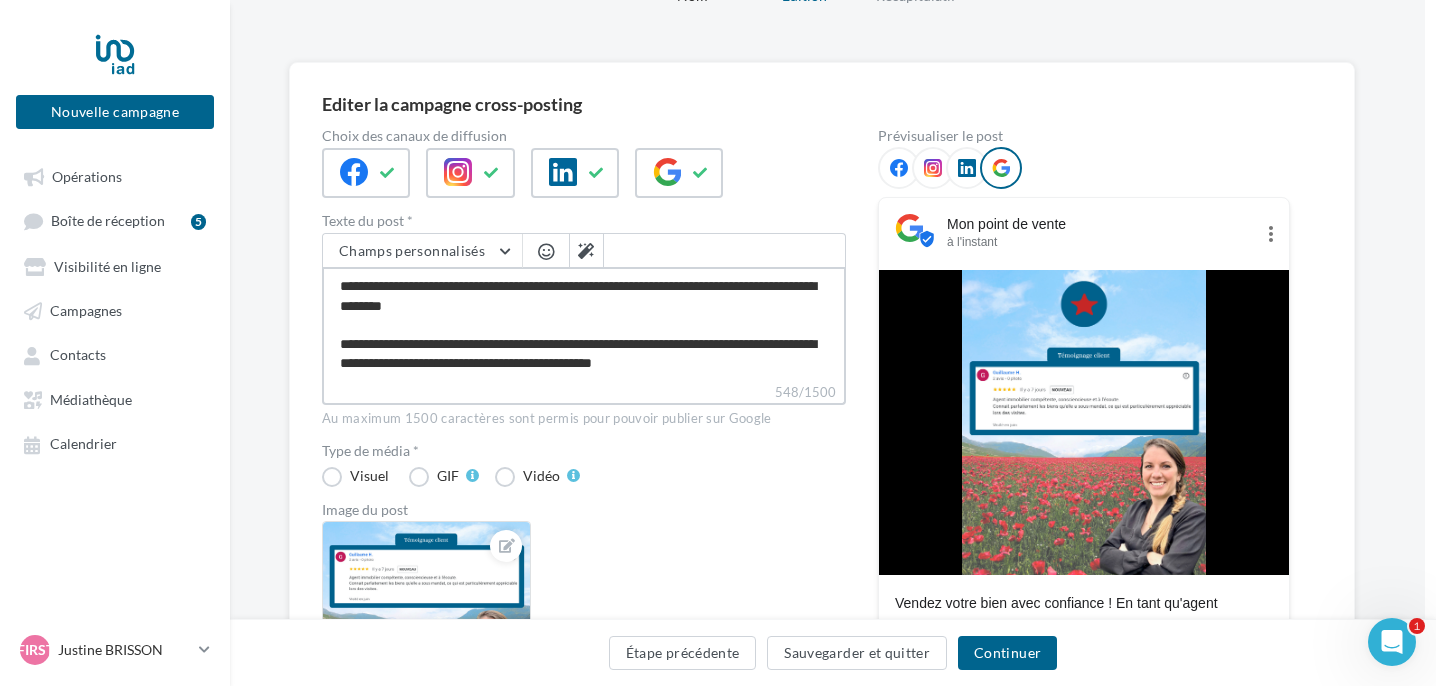 scroll, scrollTop: 112, scrollLeft: 0, axis: vertical 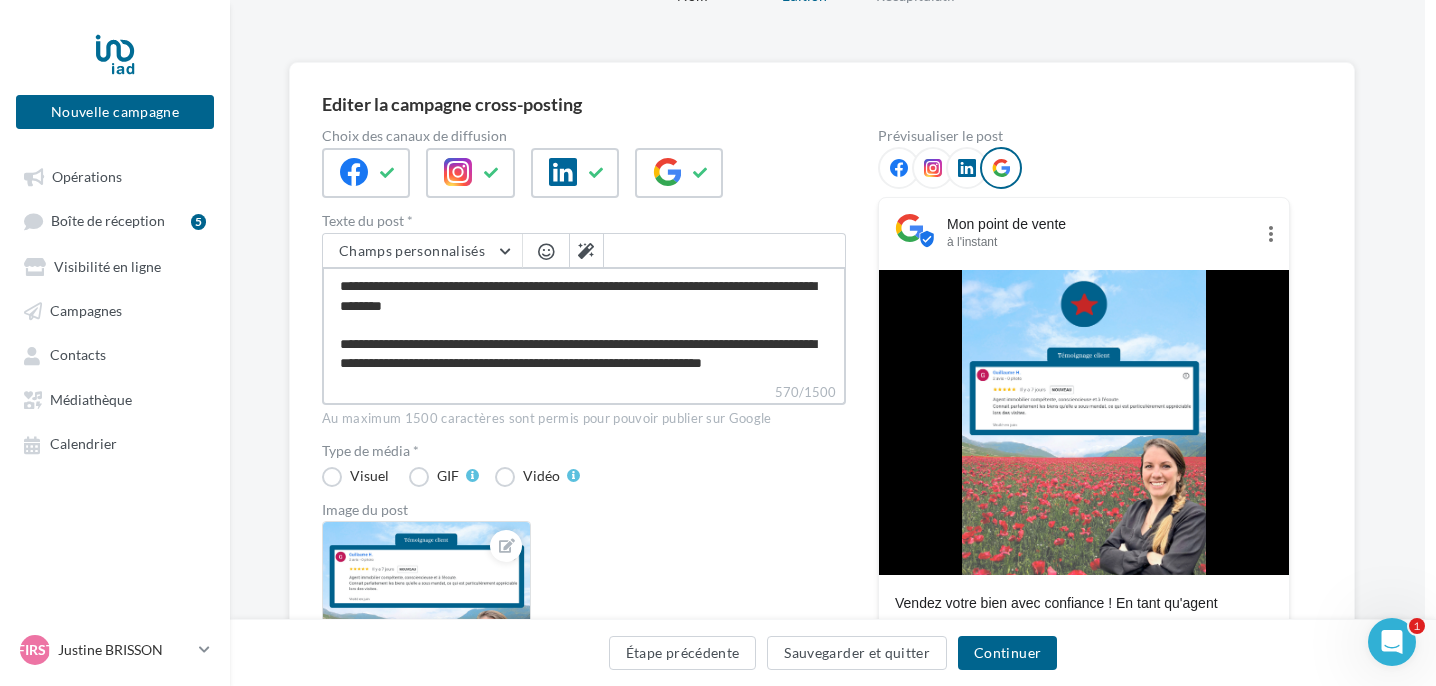 click on "**********" at bounding box center [584, 324] 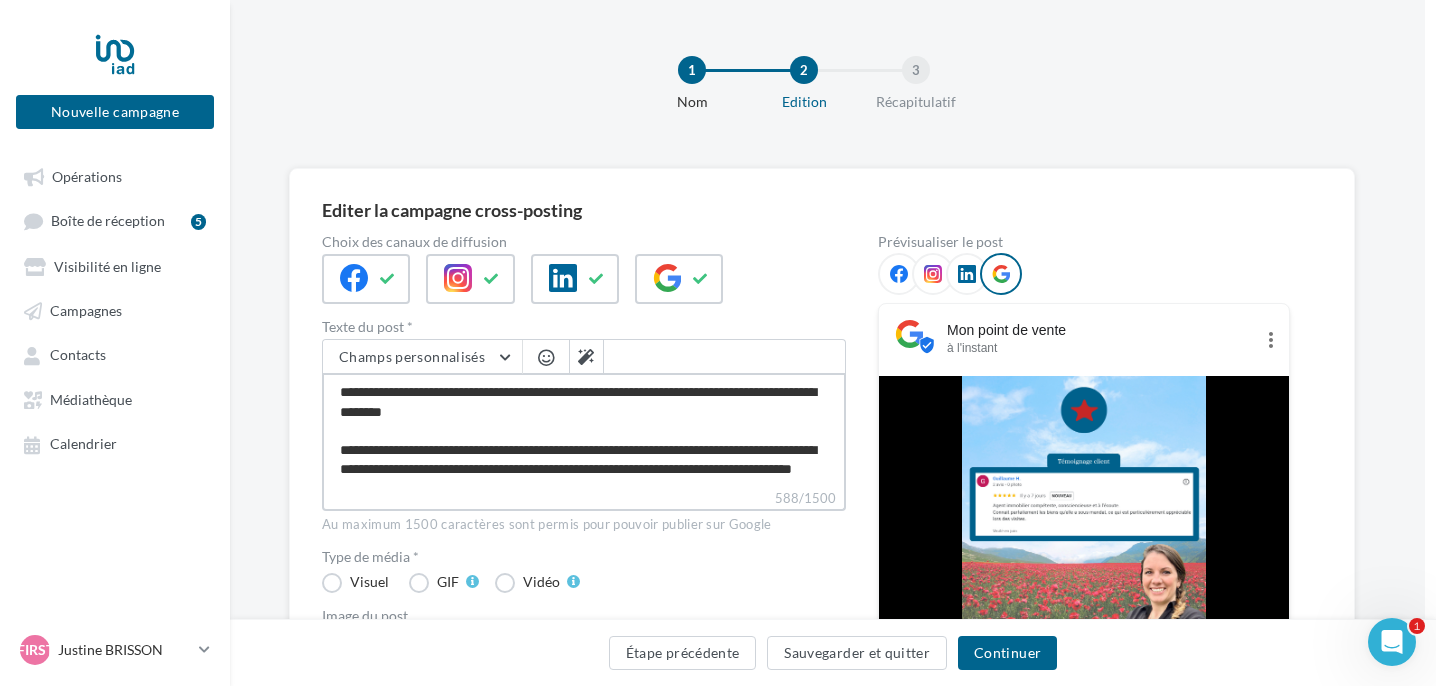 scroll, scrollTop: 0, scrollLeft: 11, axis: horizontal 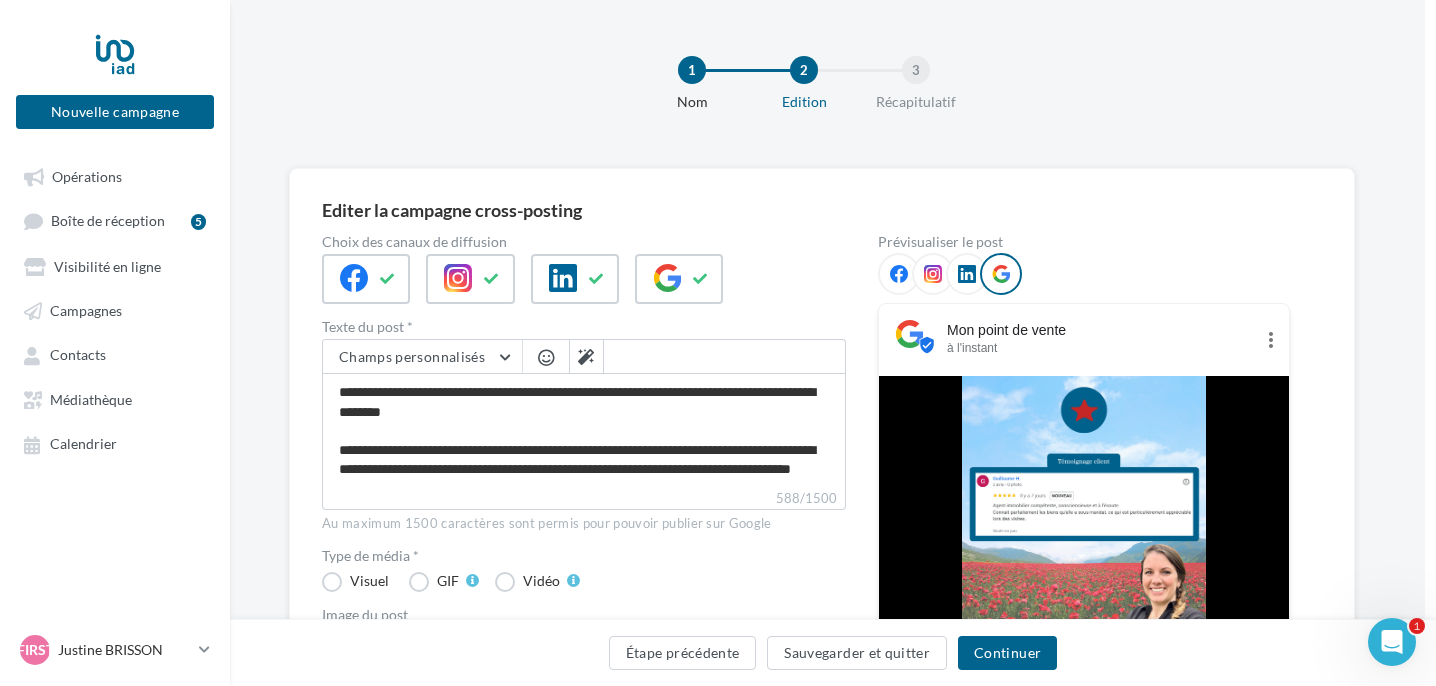 click at bounding box center [899, 274] 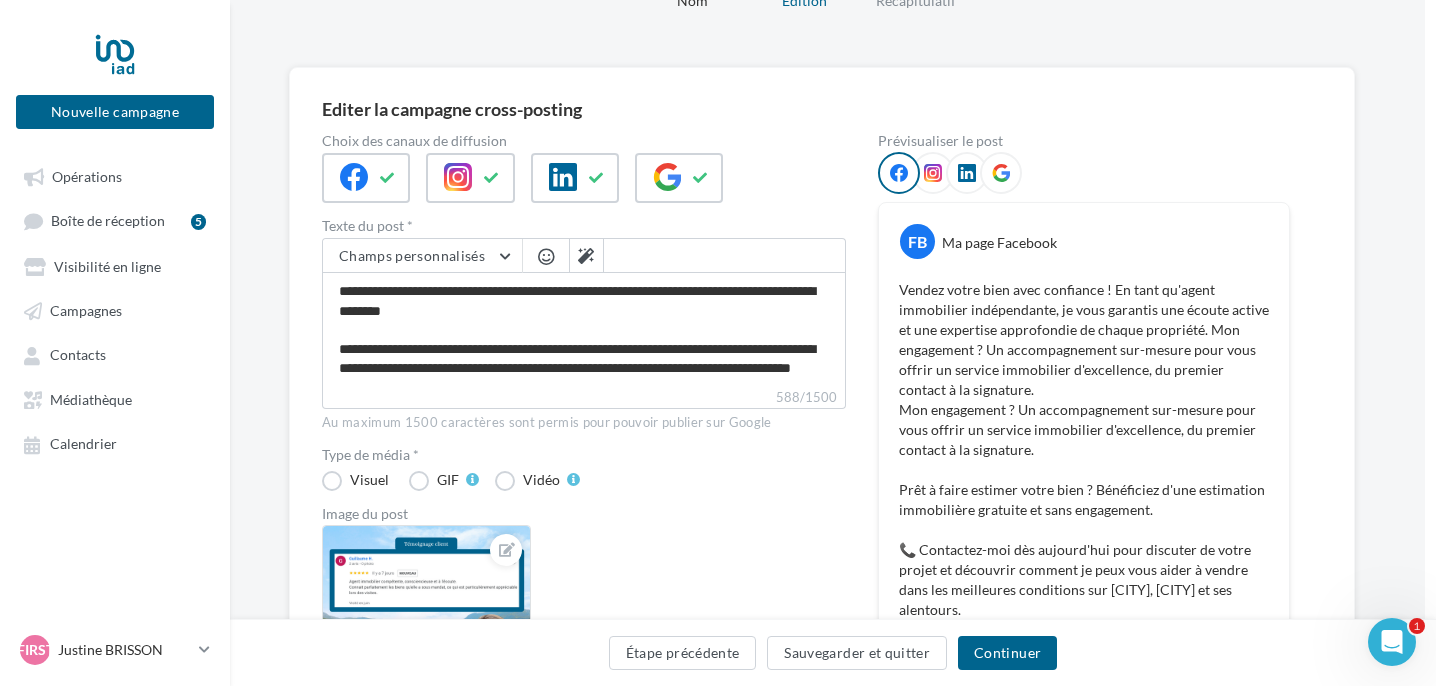 scroll, scrollTop: 79, scrollLeft: 11, axis: both 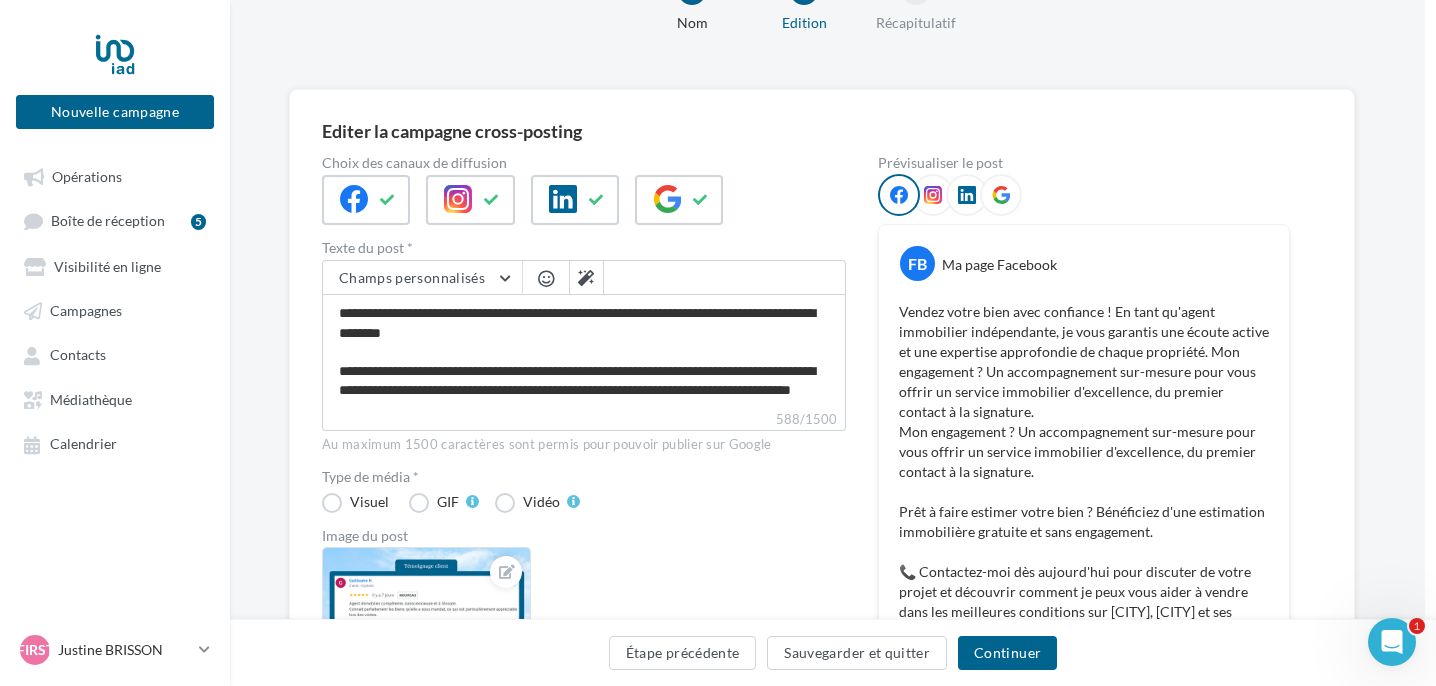 click at bounding box center [933, 195] 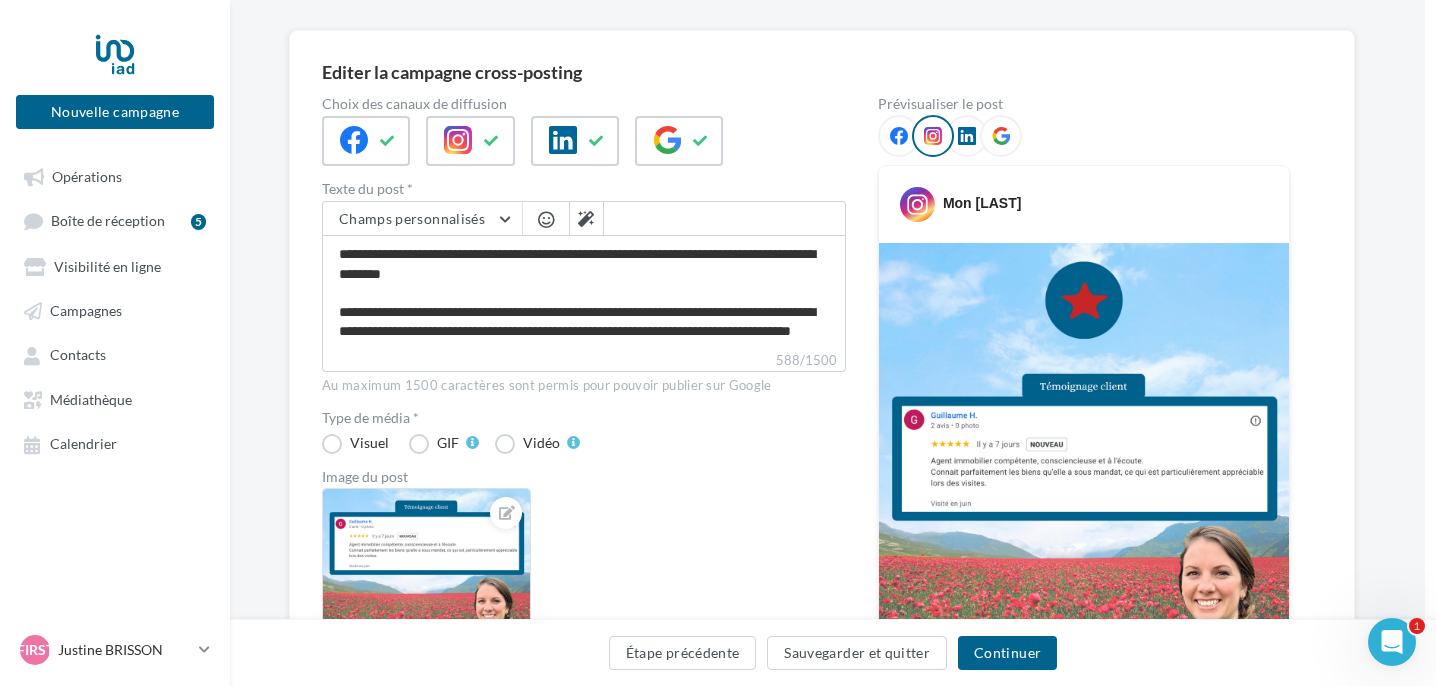 scroll, scrollTop: 138, scrollLeft: 12, axis: both 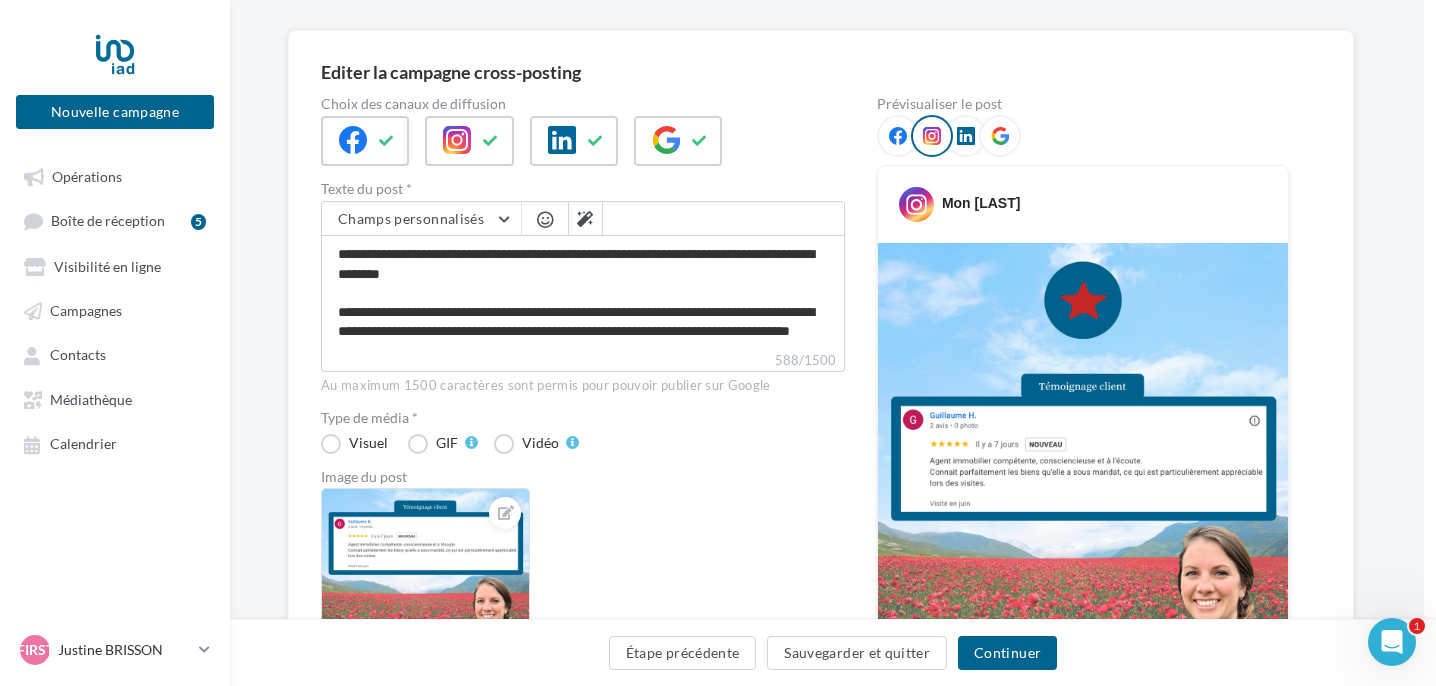 click at bounding box center (966, 136) 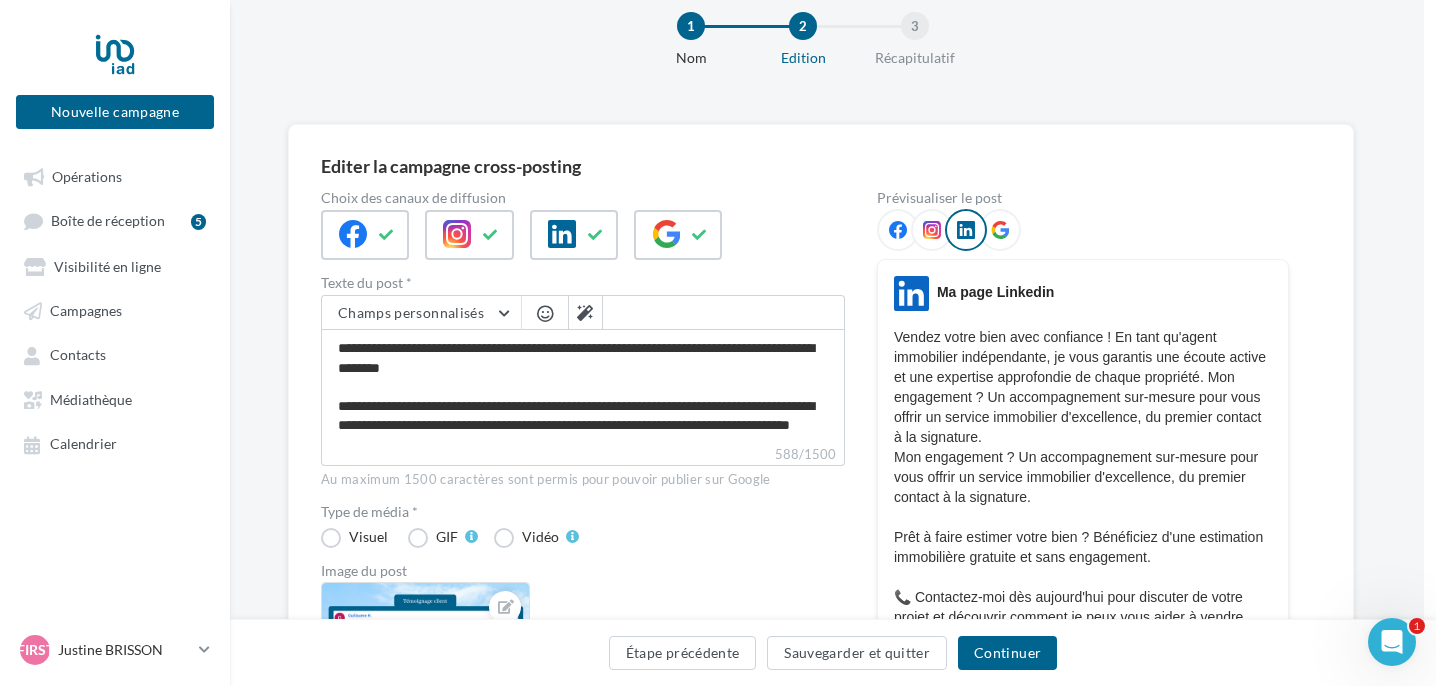 scroll, scrollTop: 30, scrollLeft: 12, axis: both 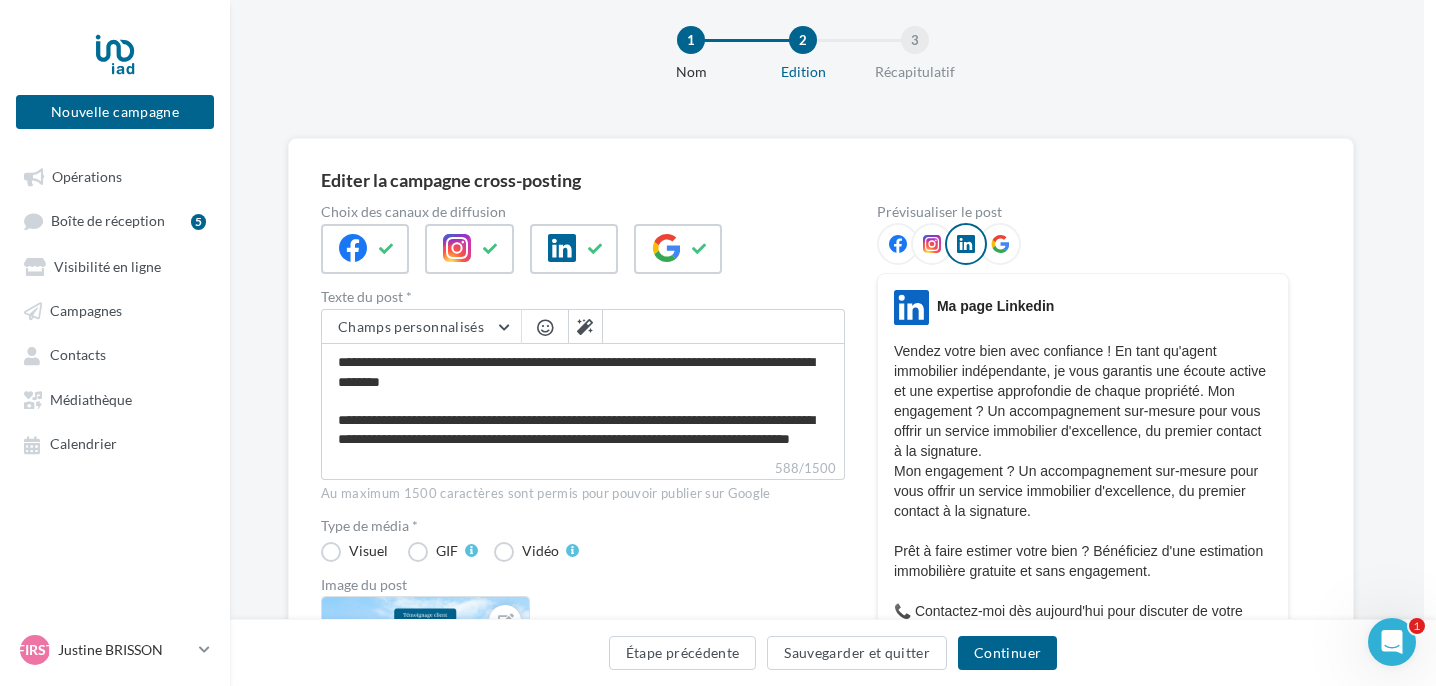 click at bounding box center [1000, 244] 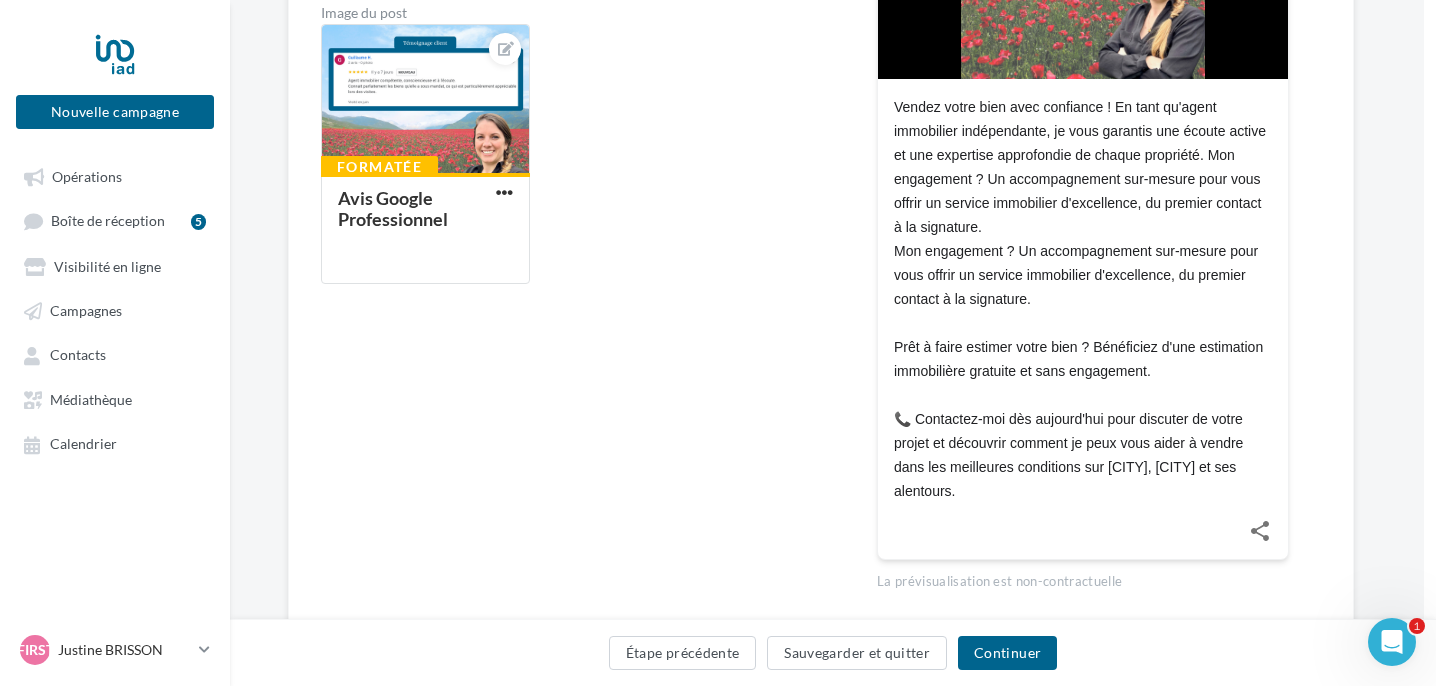 scroll, scrollTop: 601, scrollLeft: 12, axis: both 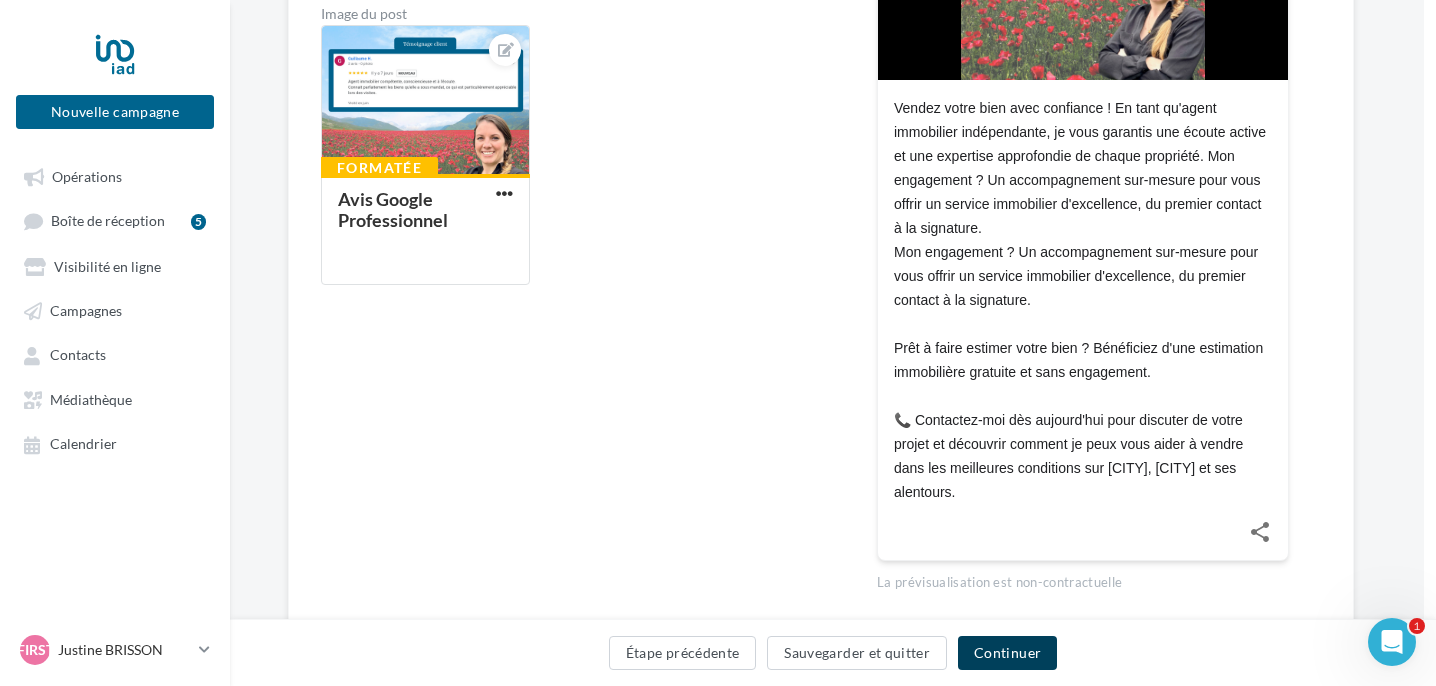 click on "Continuer" at bounding box center [1007, 653] 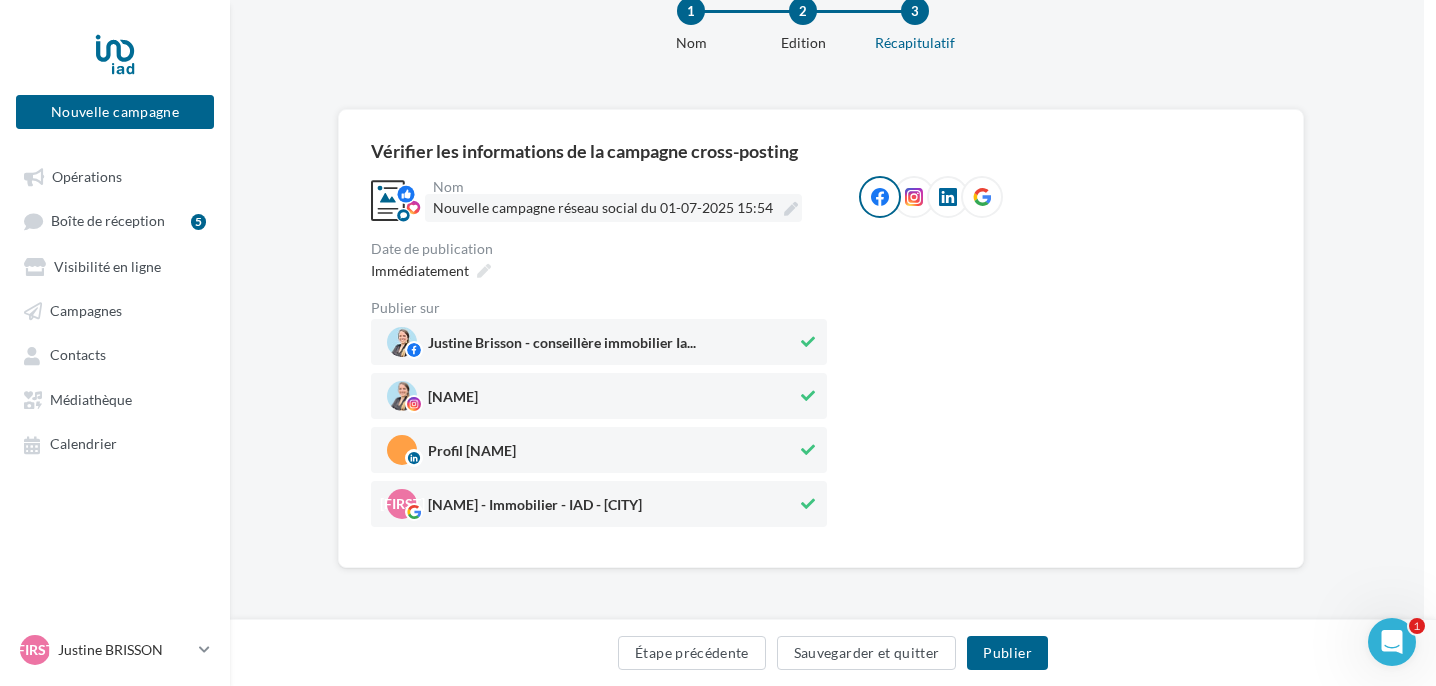 scroll, scrollTop: 59, scrollLeft: 12, axis: both 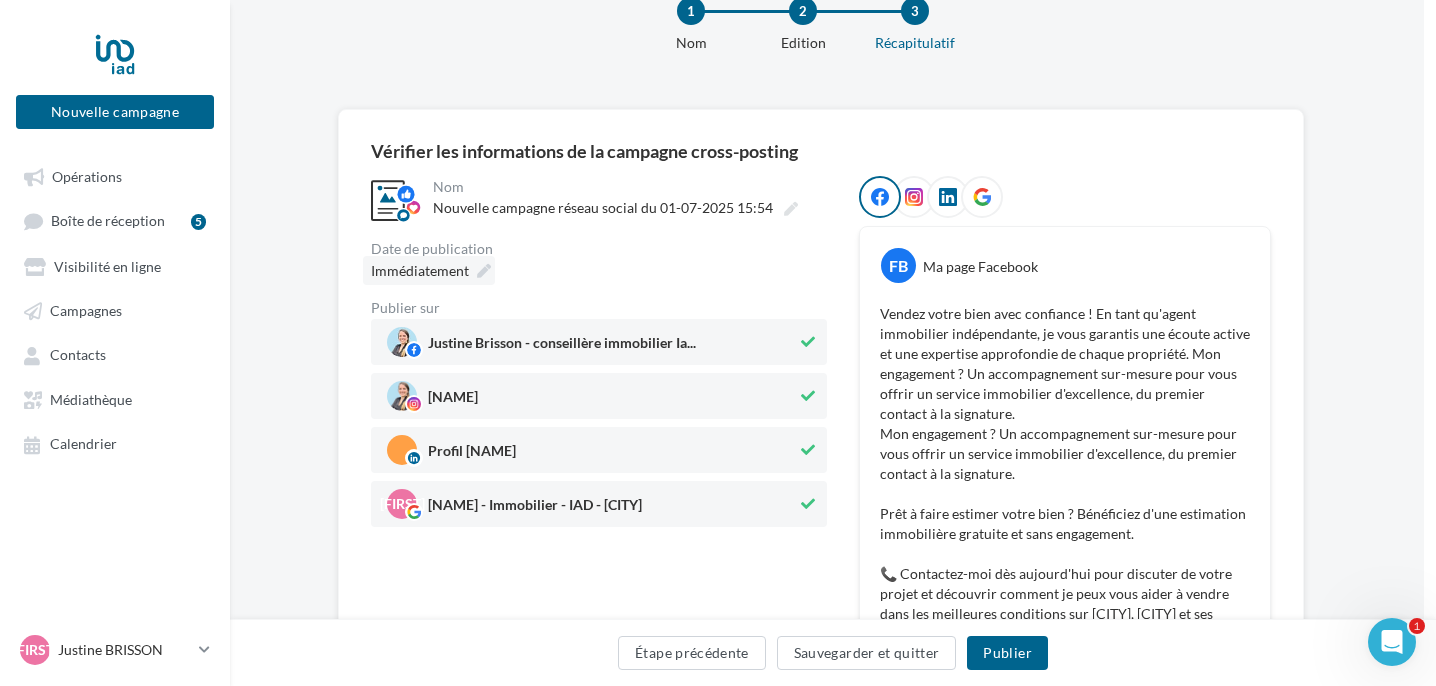 click on "Immédiatement" at bounding box center (429, 270) 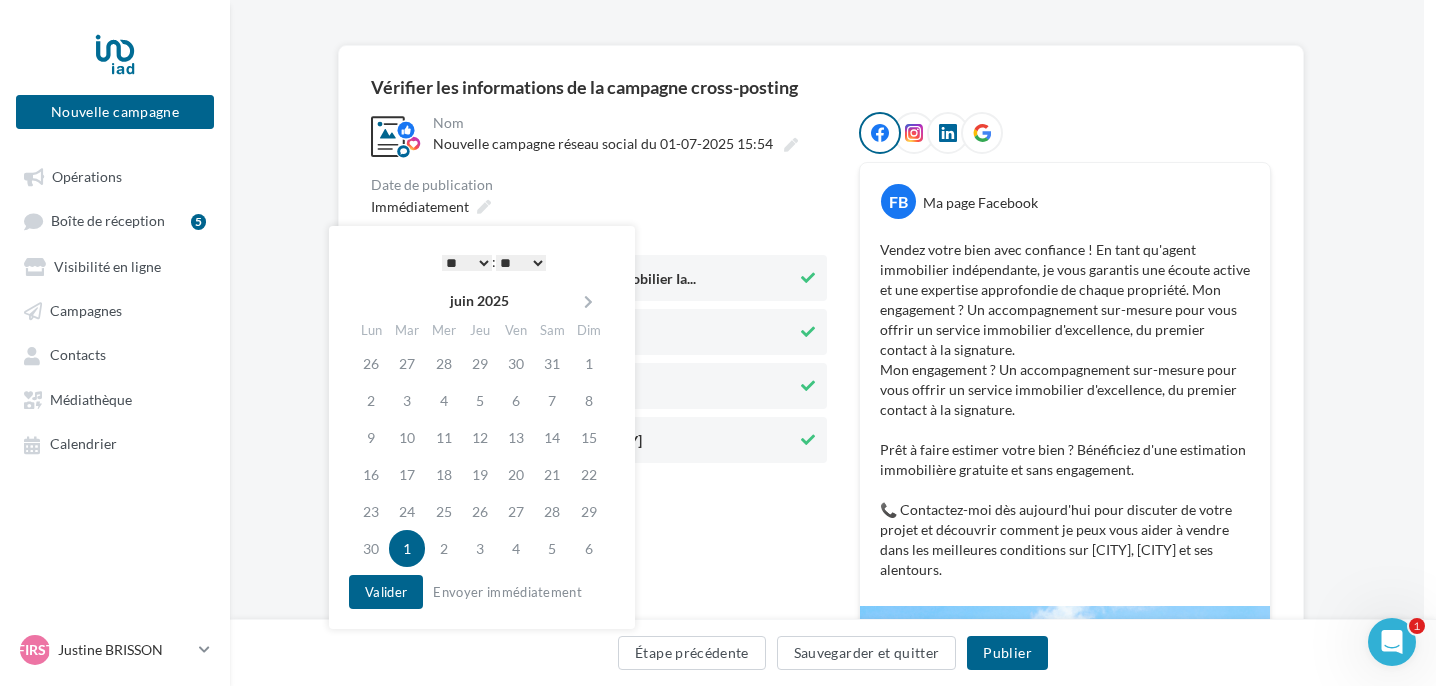 scroll, scrollTop: 139, scrollLeft: 12, axis: both 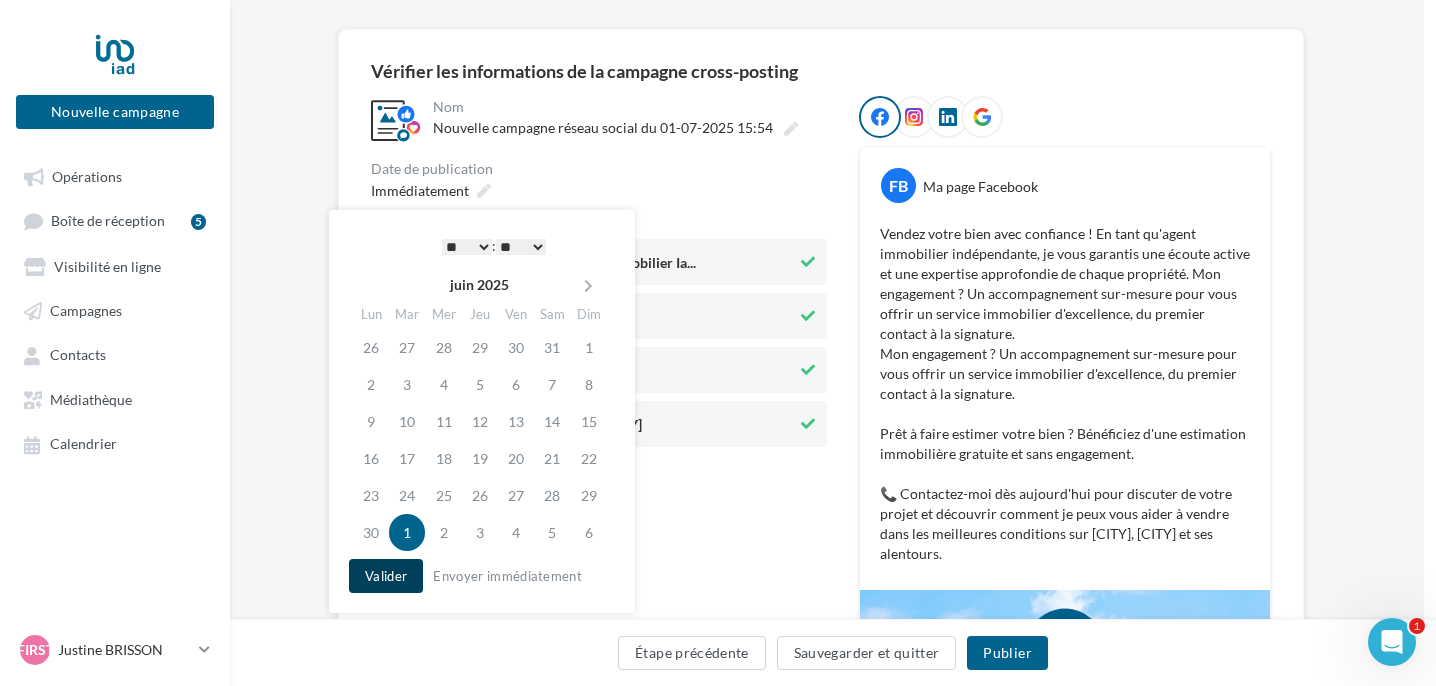 click on "Valider" at bounding box center [386, 576] 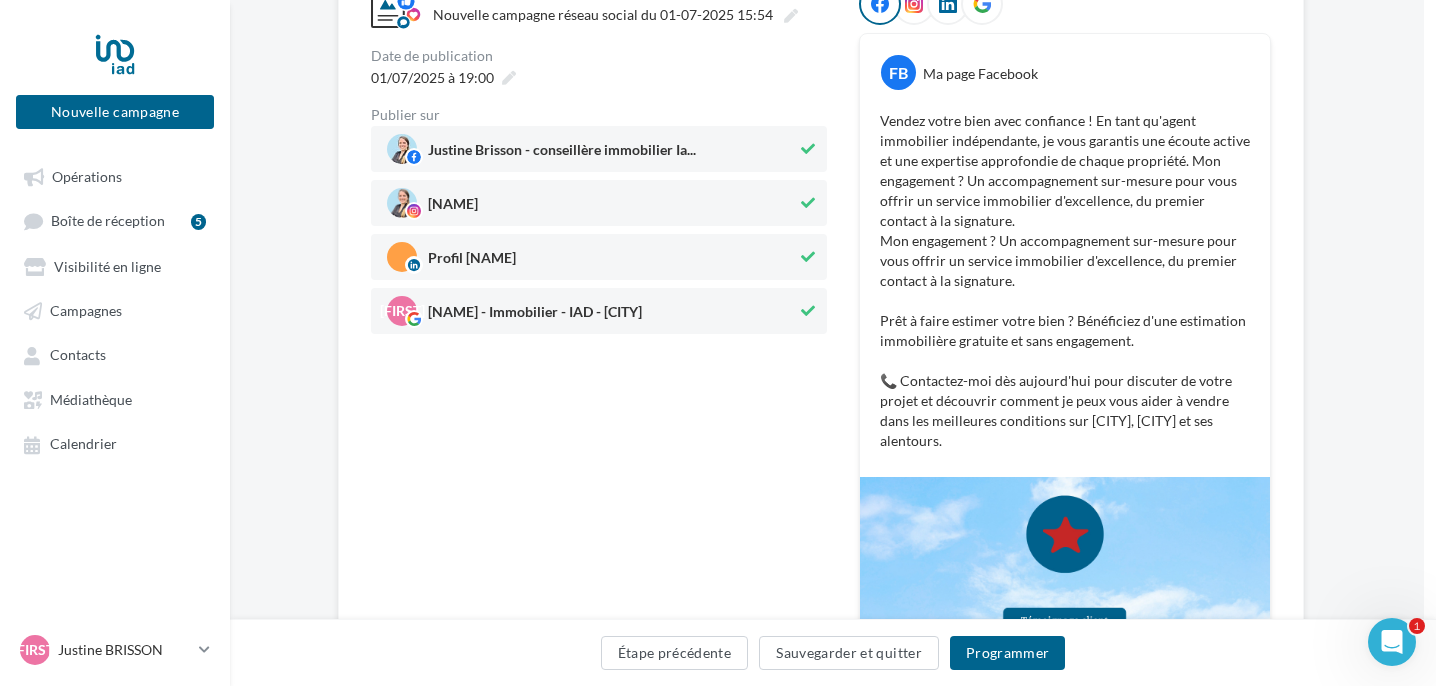 scroll, scrollTop: 260, scrollLeft: 12, axis: both 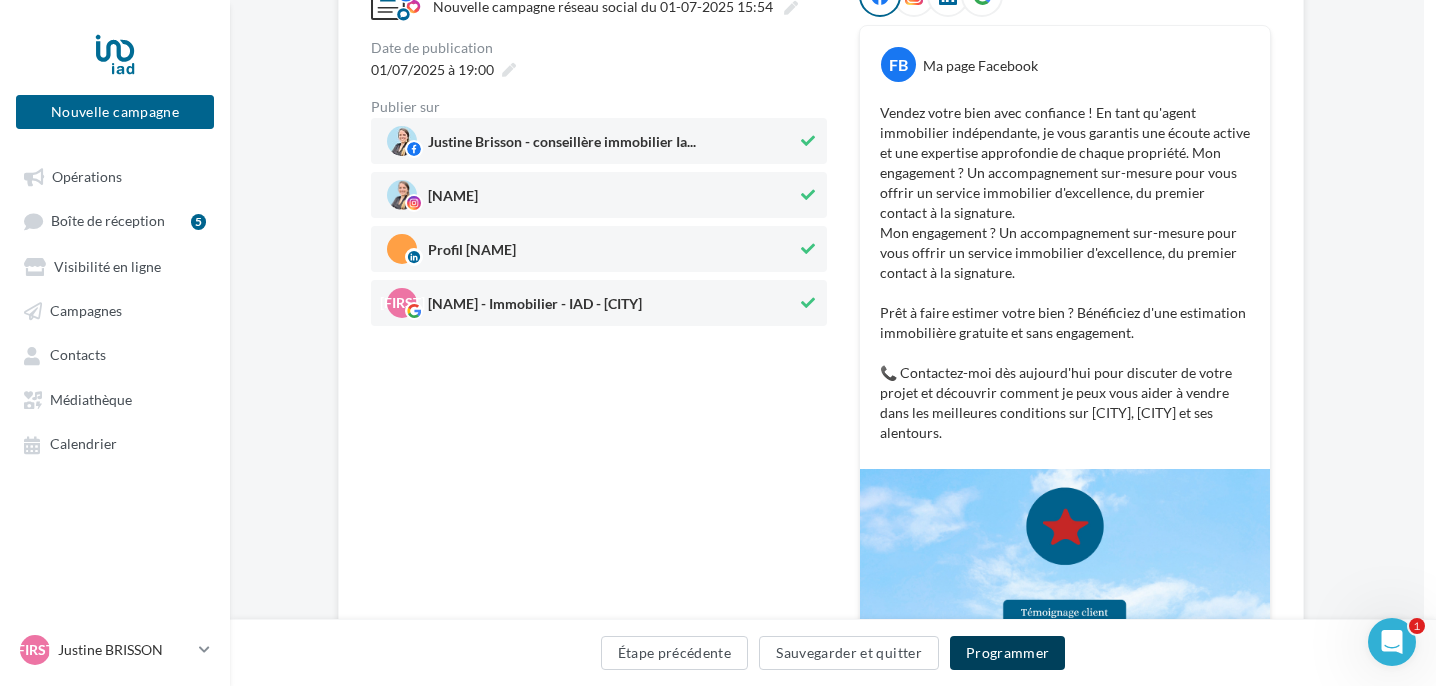 click on "Programmer" at bounding box center (1008, 653) 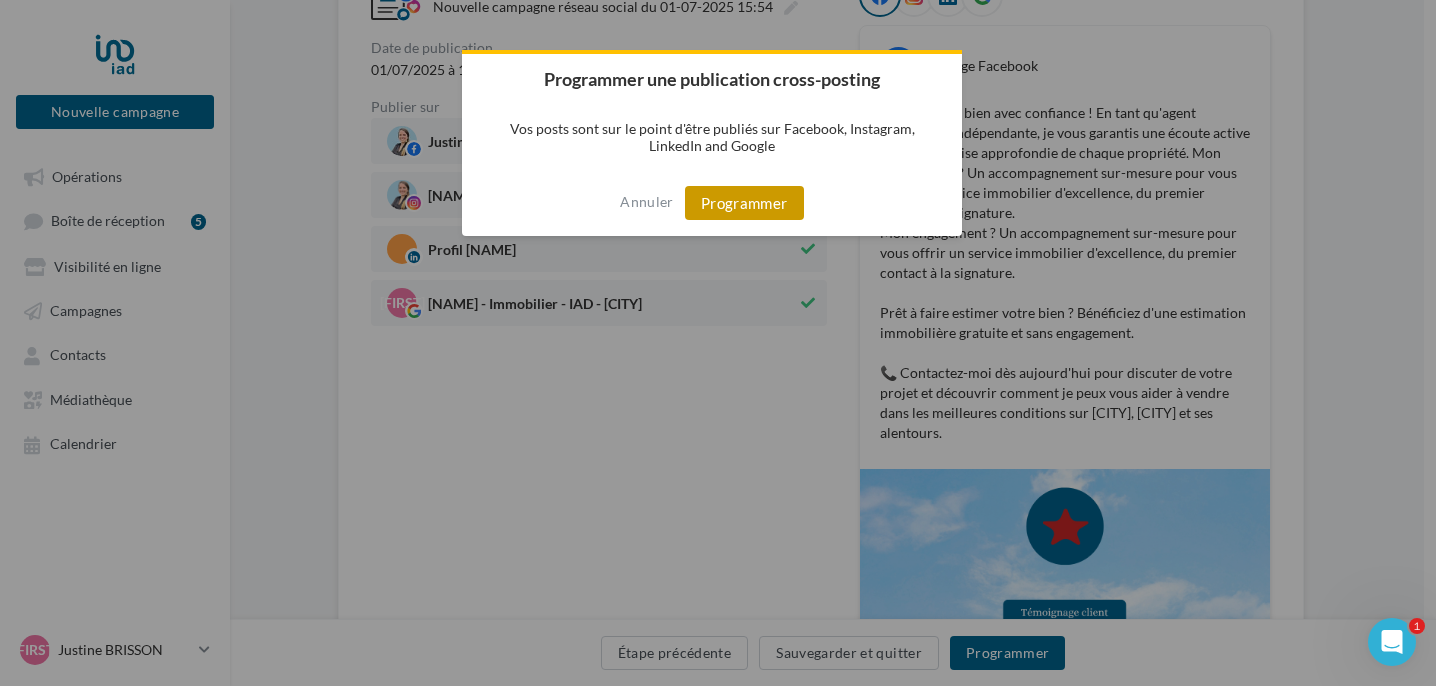 click on "Programmer" at bounding box center [744, 203] 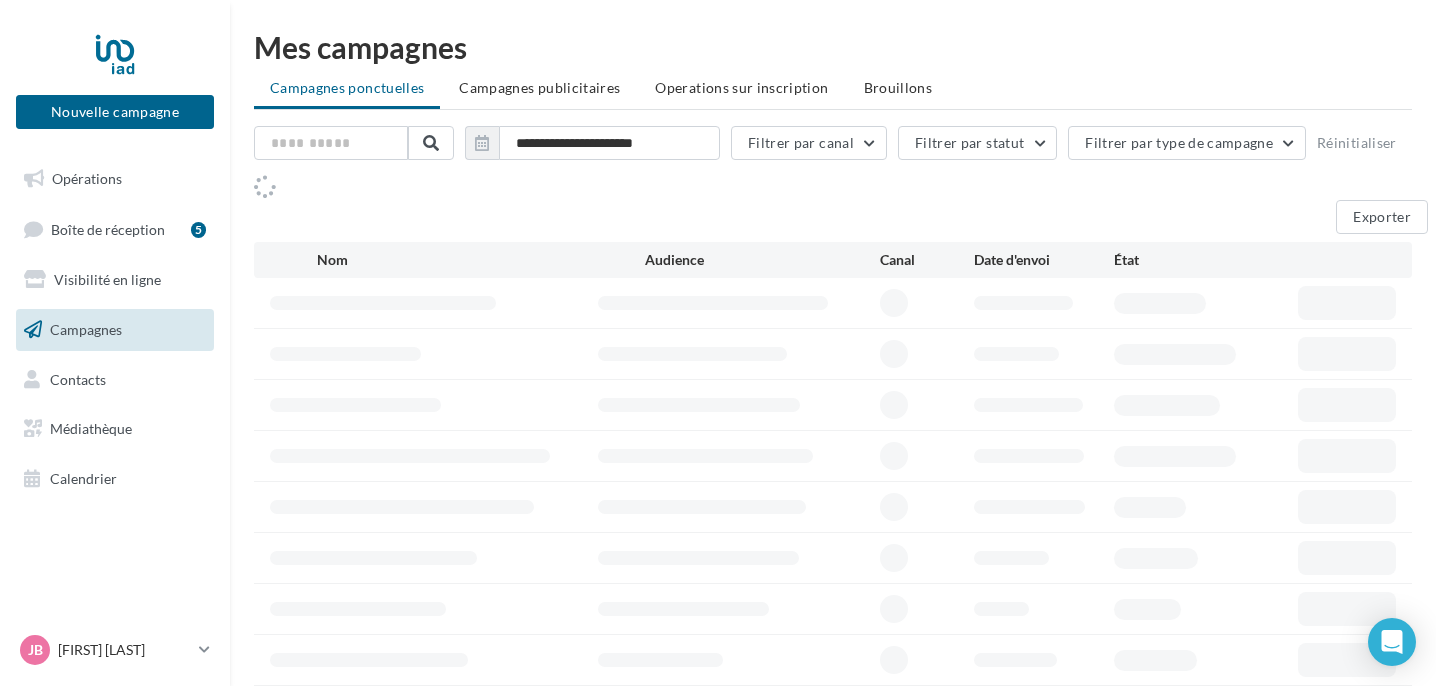 scroll, scrollTop: 0, scrollLeft: 0, axis: both 